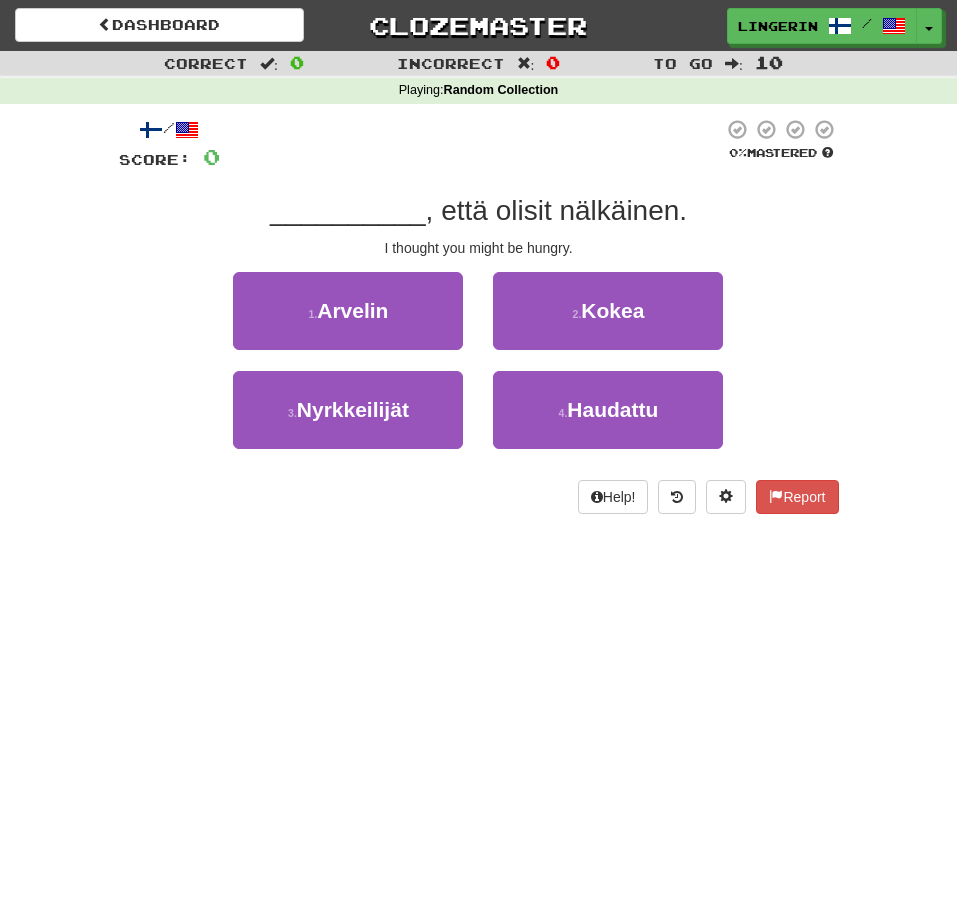 scroll, scrollTop: 0, scrollLeft: 0, axis: both 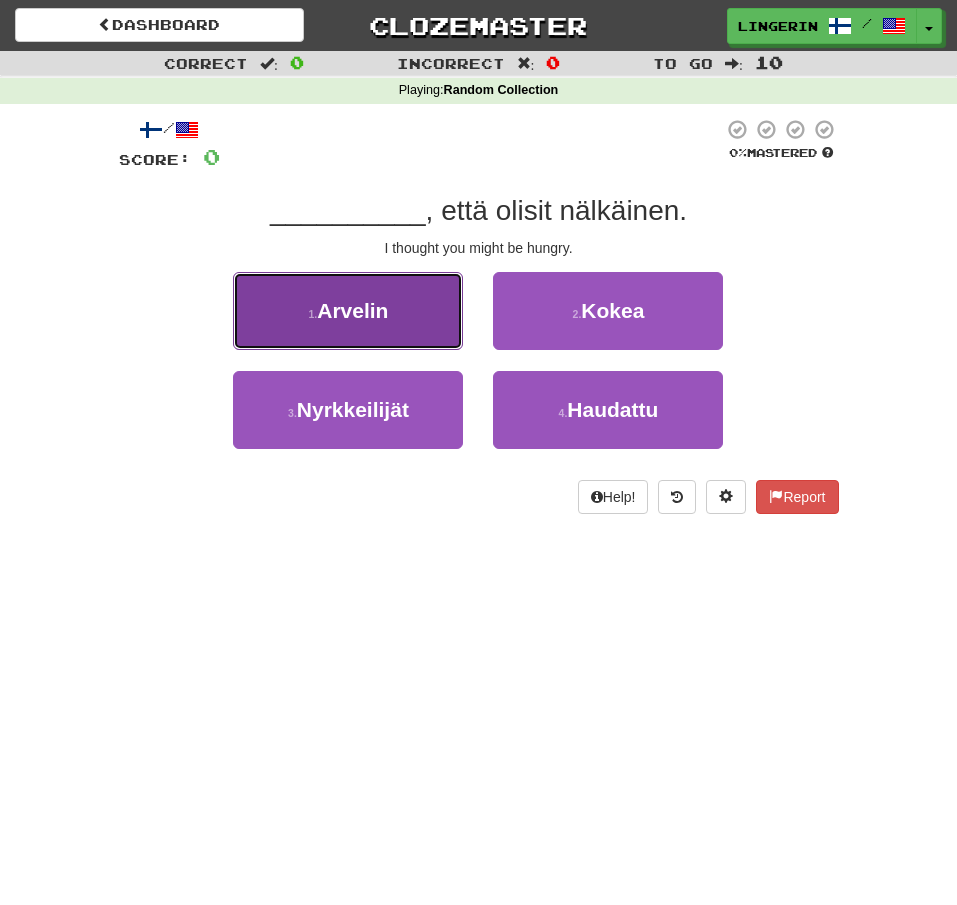 click on "1 .  Arvelin" at bounding box center [348, 311] 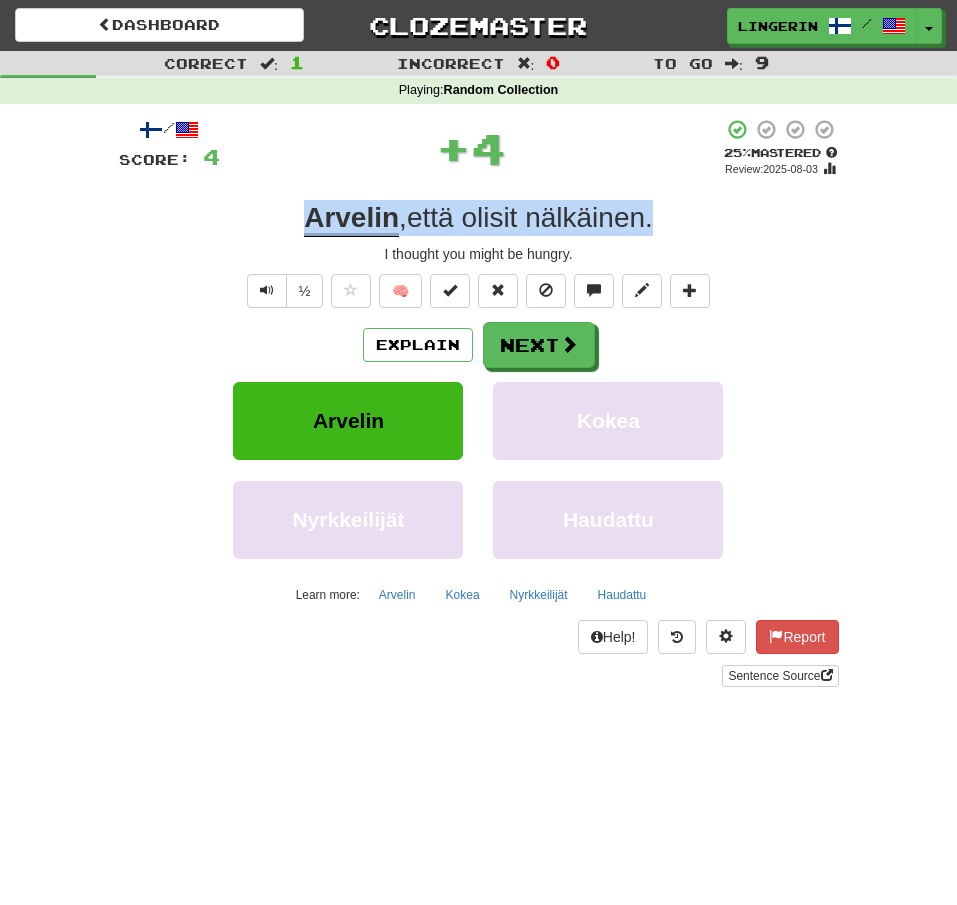drag, startPoint x: 680, startPoint y: 233, endPoint x: 297, endPoint y: 224, distance: 383.10574 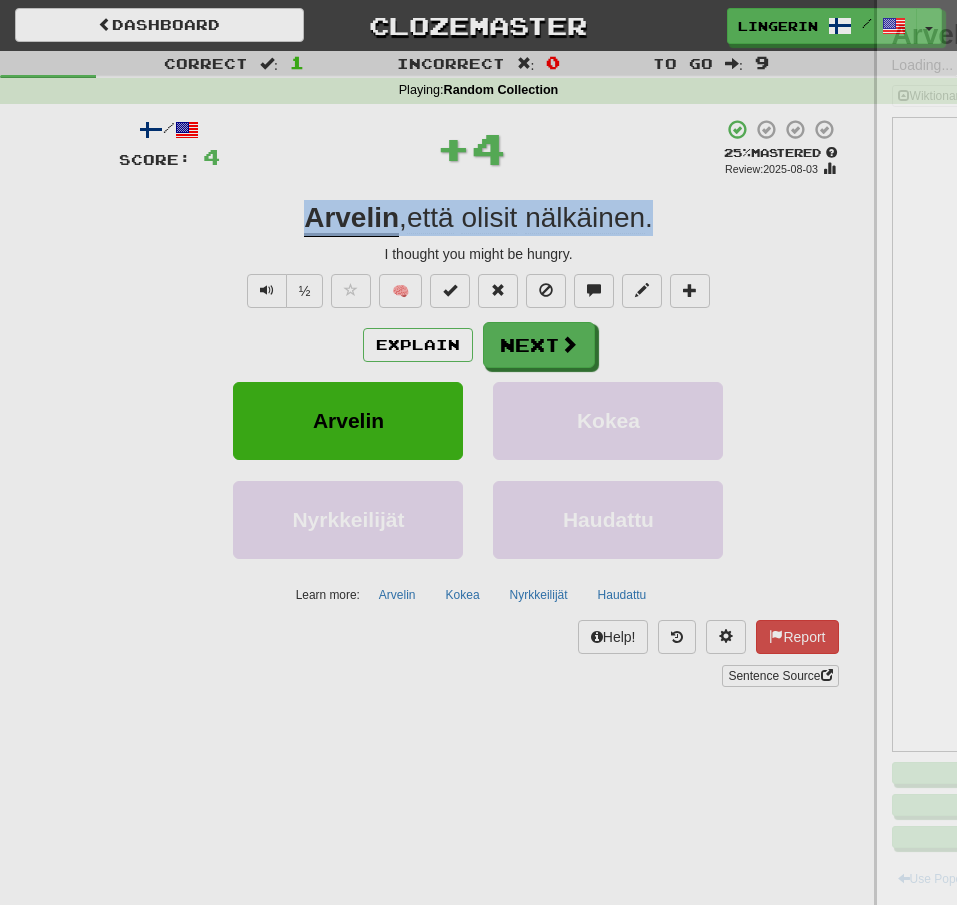 copy on "Arvelin ,  että   olisit   nälkäinen ." 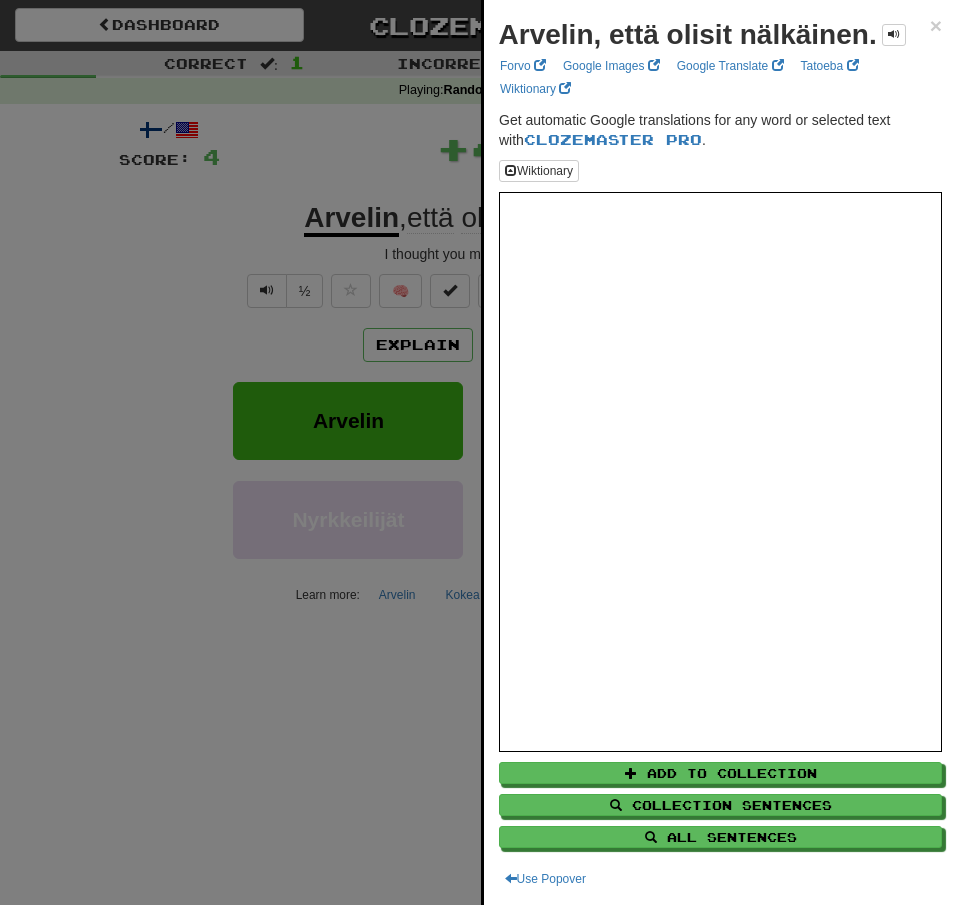 click at bounding box center (478, 452) 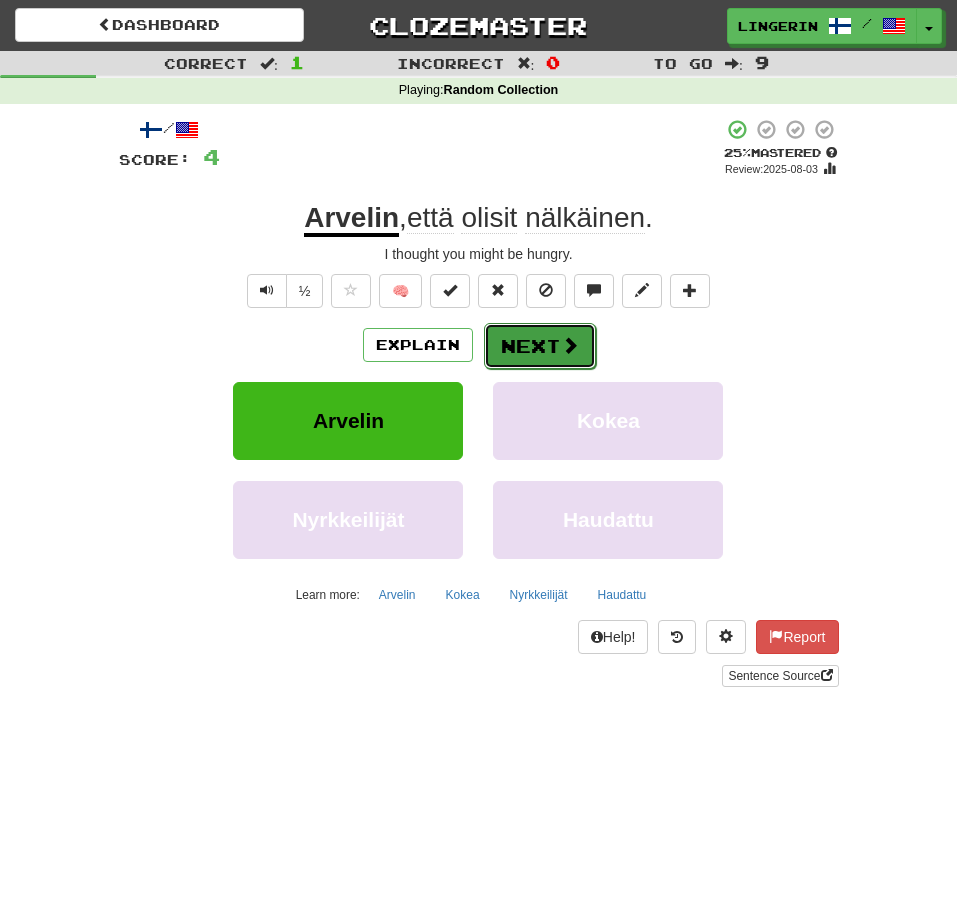 click on "Next" at bounding box center (540, 346) 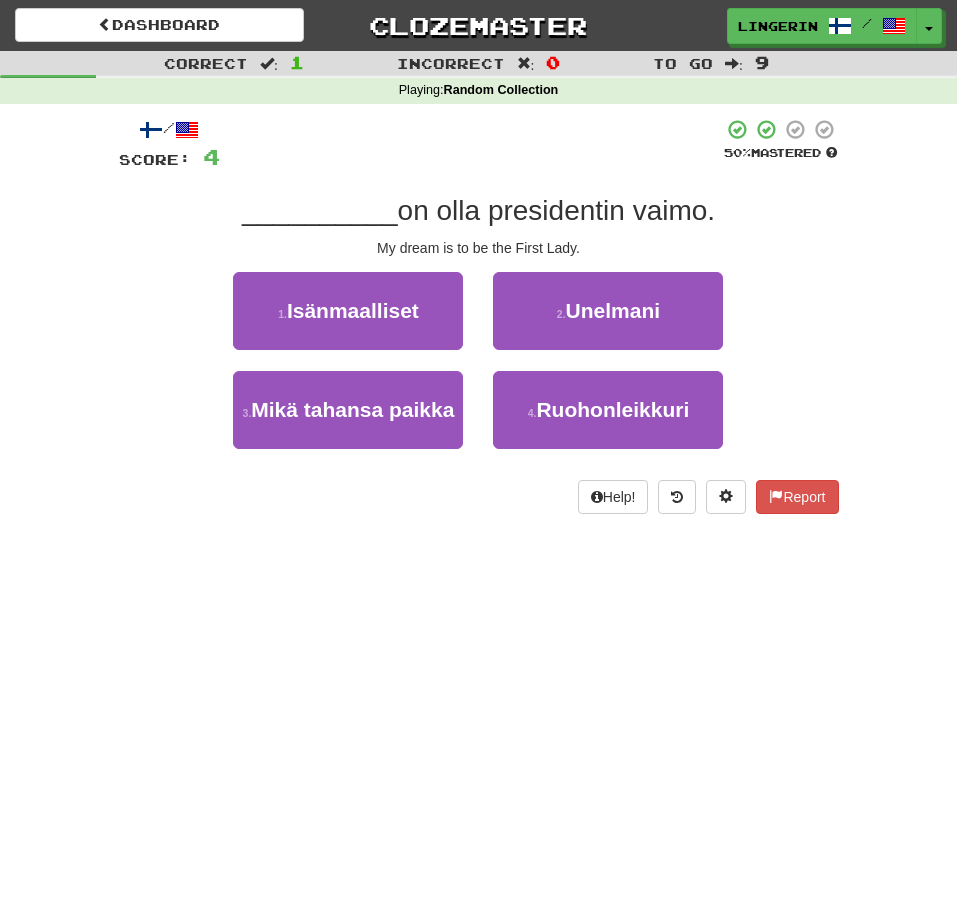 click on "/  Score:   4 50 %  Mastered Review:  2025-08-12  [BLANK]  on olla presidentin vaimo. My dream is to be the First Lady. 1 .  Isänmaalliset 2 .  Unelmani 3 .  Mikä tahansa paikka 4 .  Ruohonleikkuri  Help!  Report" at bounding box center [479, 323] 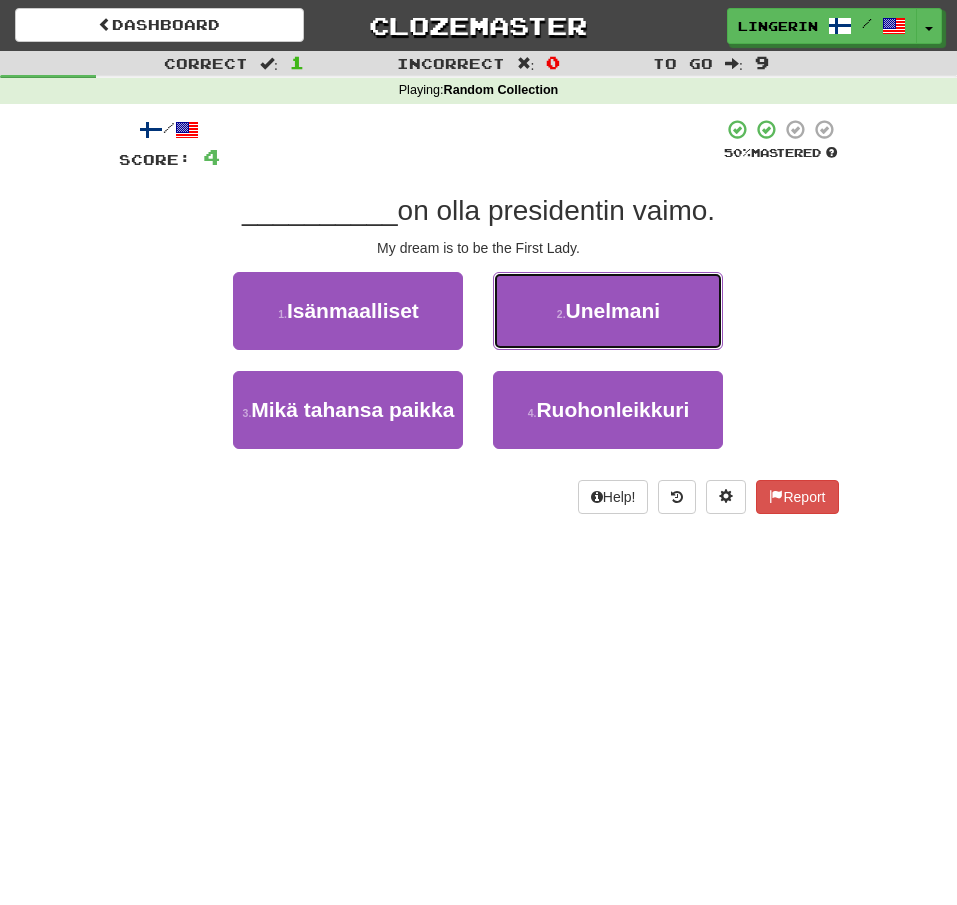 drag, startPoint x: 651, startPoint y: 312, endPoint x: 712, endPoint y: 314, distance: 61.03278 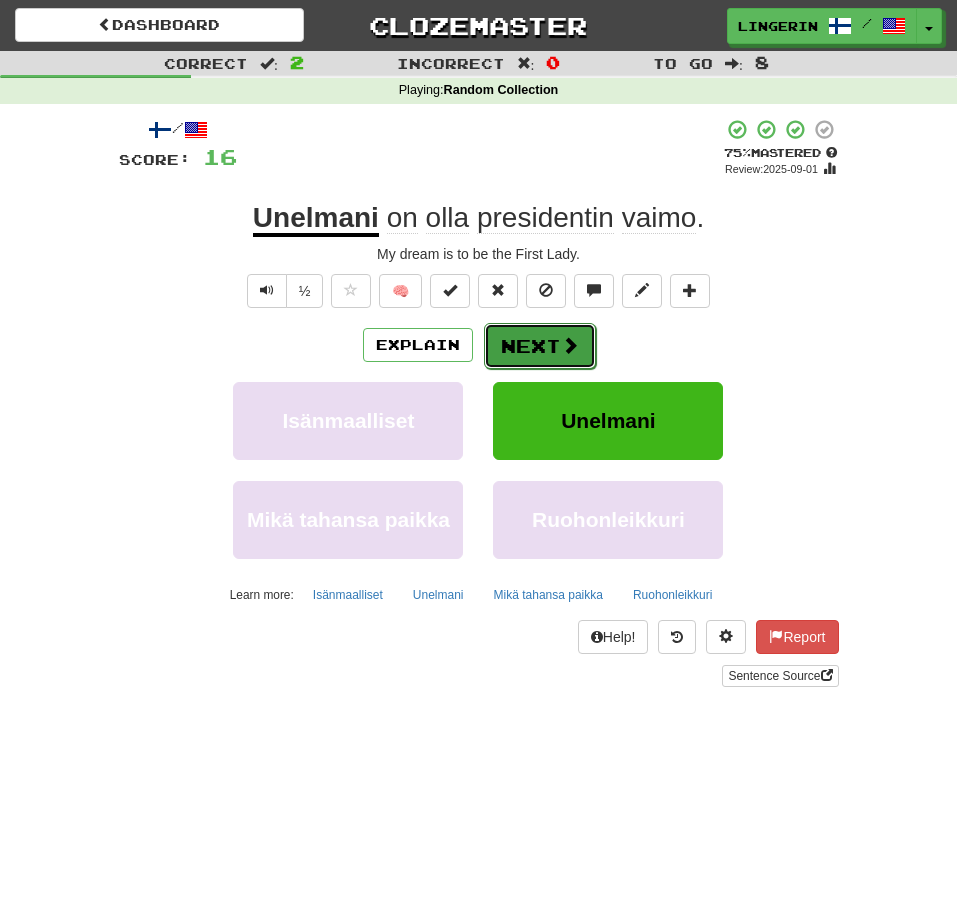 click on "Next" at bounding box center [540, 346] 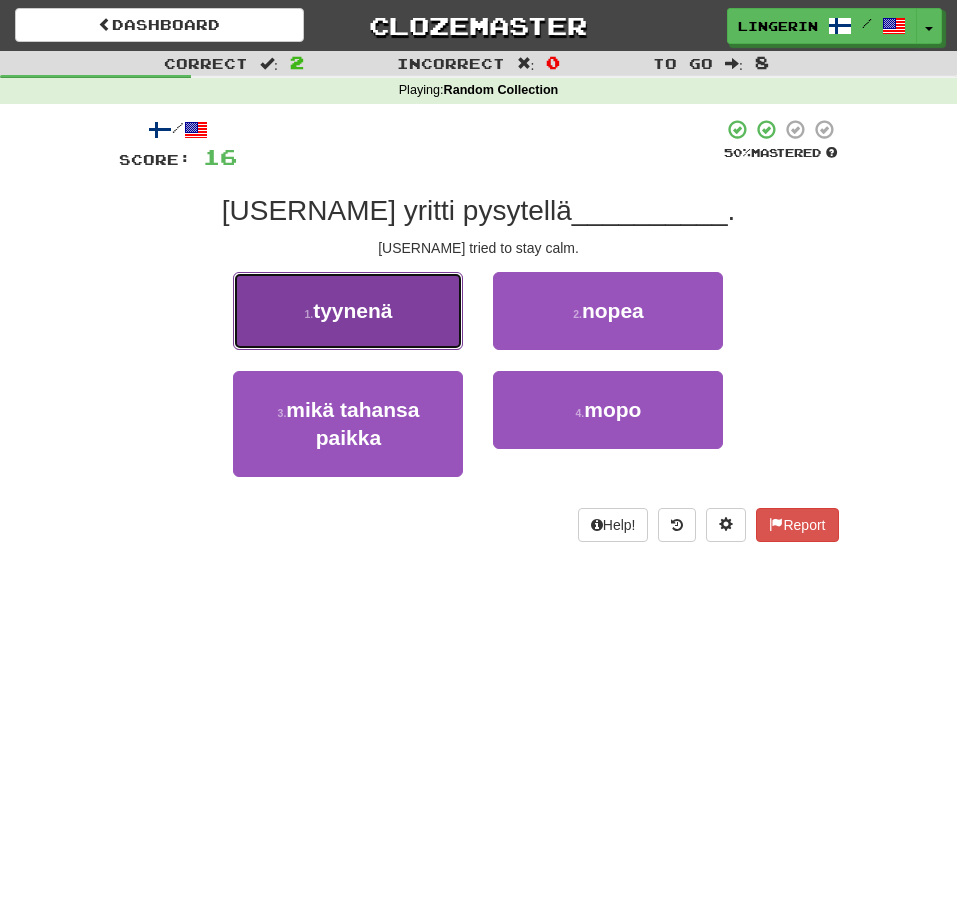 click on "1 .  tyynenä" at bounding box center (348, 311) 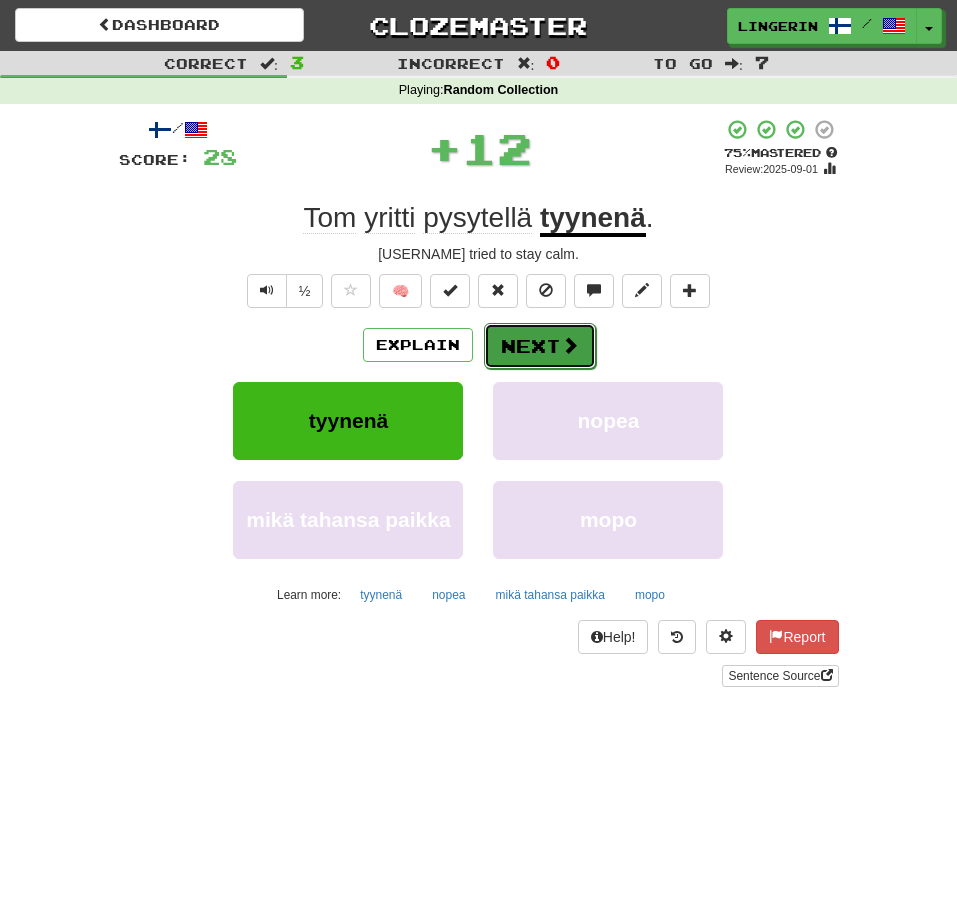 click at bounding box center [570, 345] 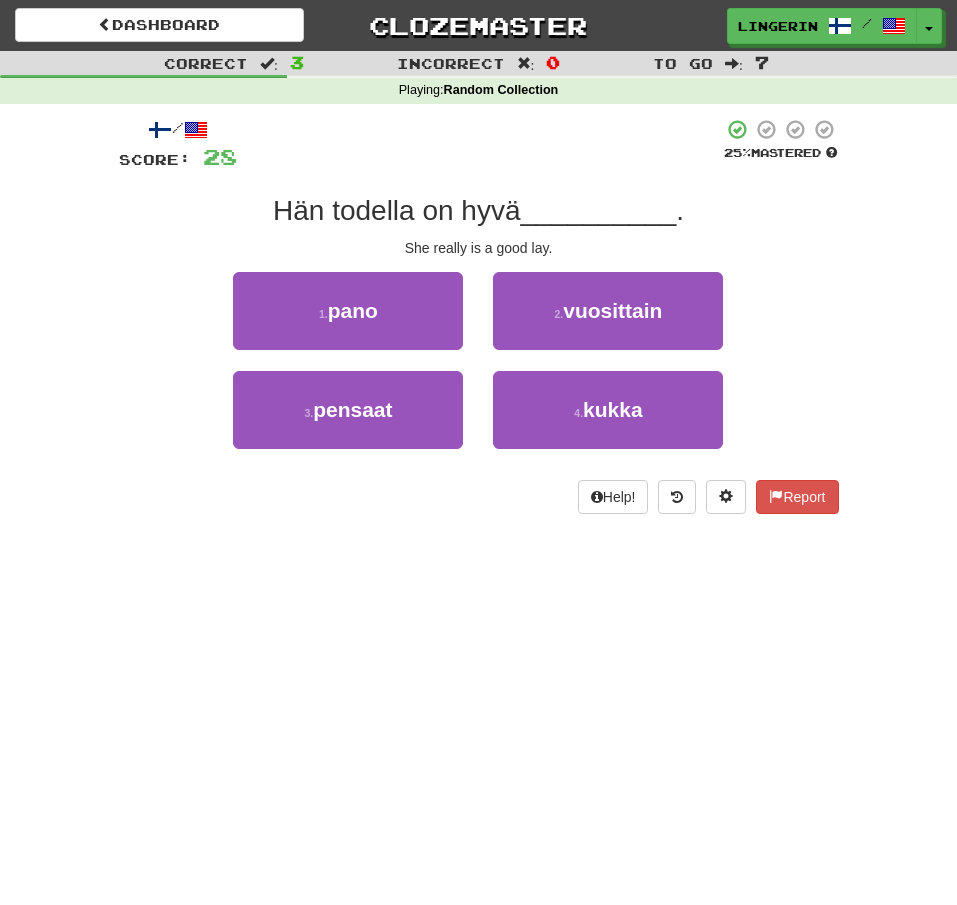 click on "1 .  pano 2 .  vuosittain" at bounding box center [479, 321] 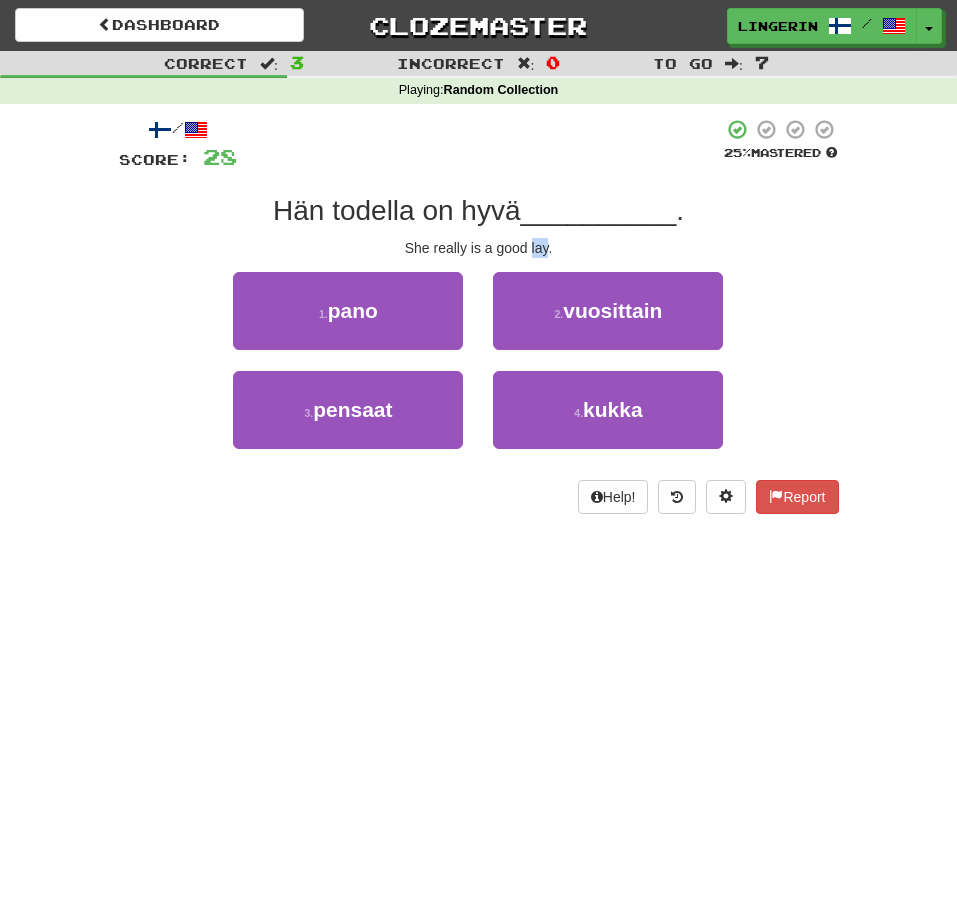 click on "She really is a good lay." at bounding box center [479, 248] 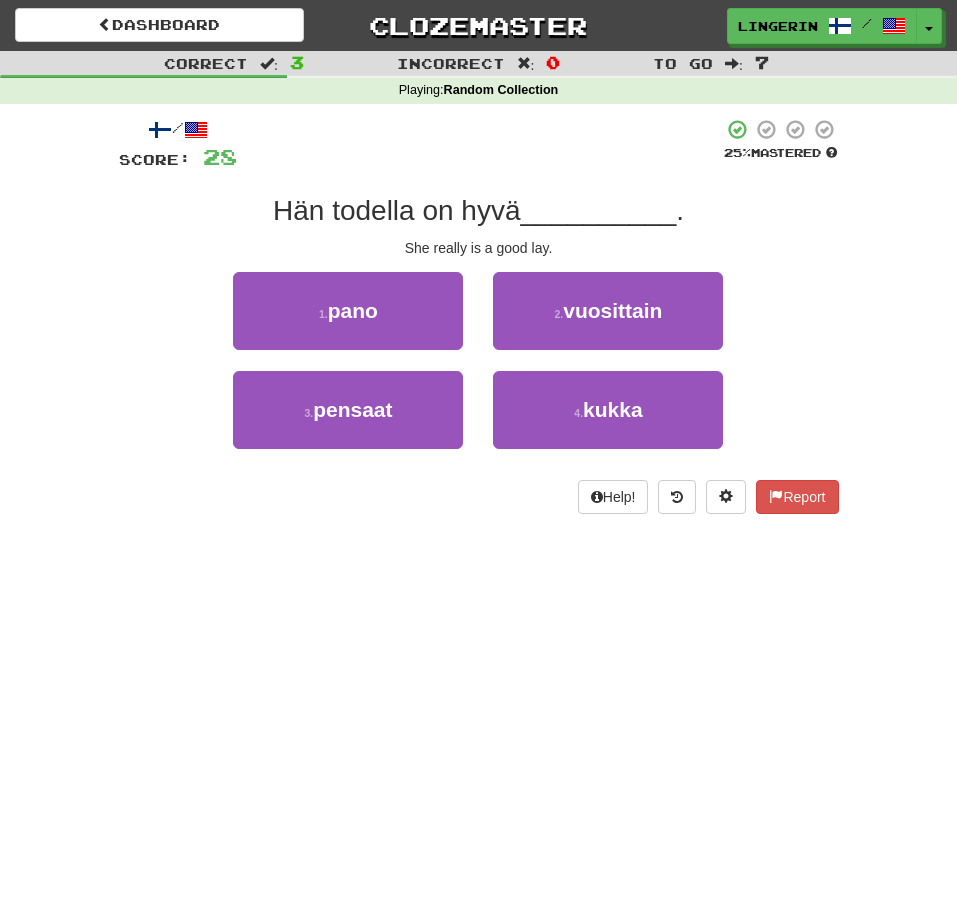 drag, startPoint x: 825, startPoint y: 256, endPoint x: 814, endPoint y: 259, distance: 11.401754 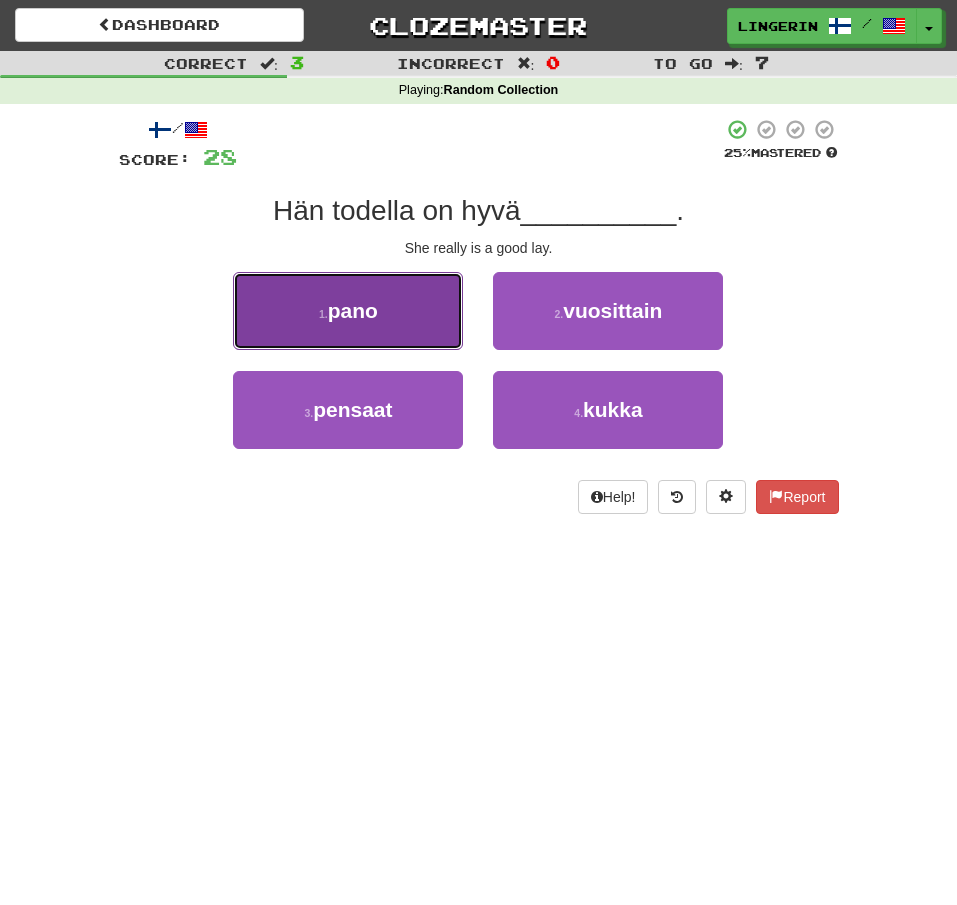 click on "1 .  pano" at bounding box center (348, 311) 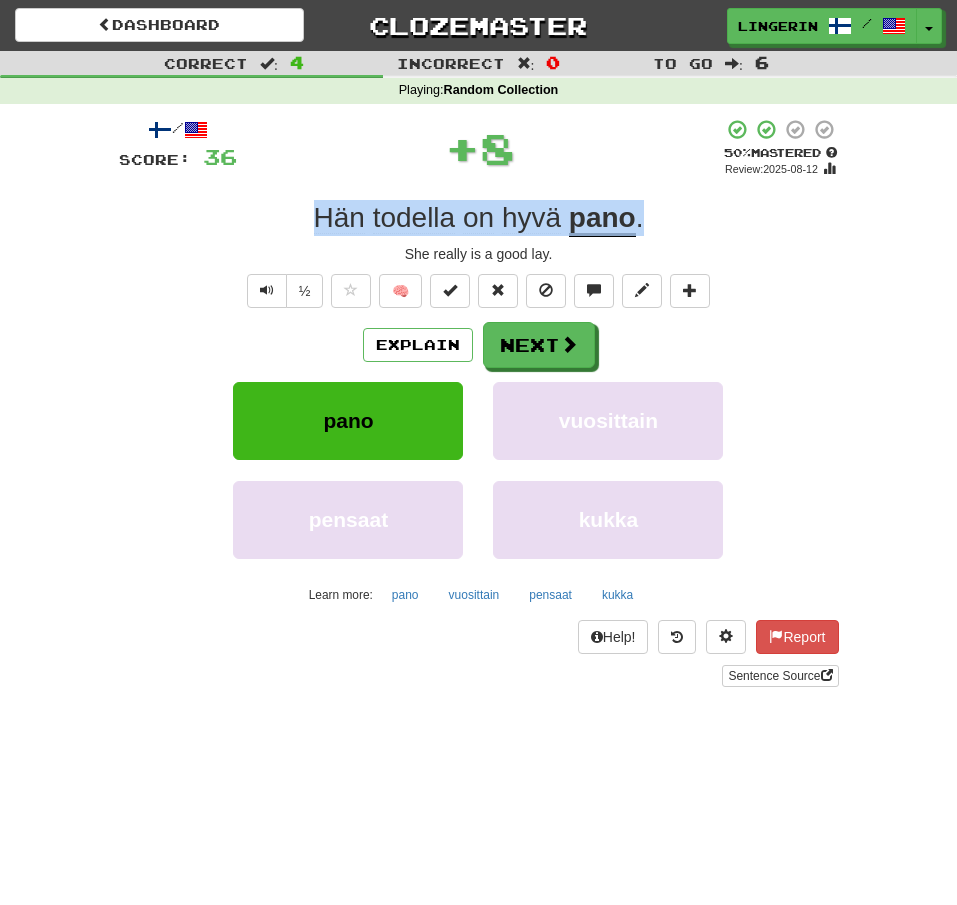 drag, startPoint x: 662, startPoint y: 218, endPoint x: 227, endPoint y: 193, distance: 435.7178 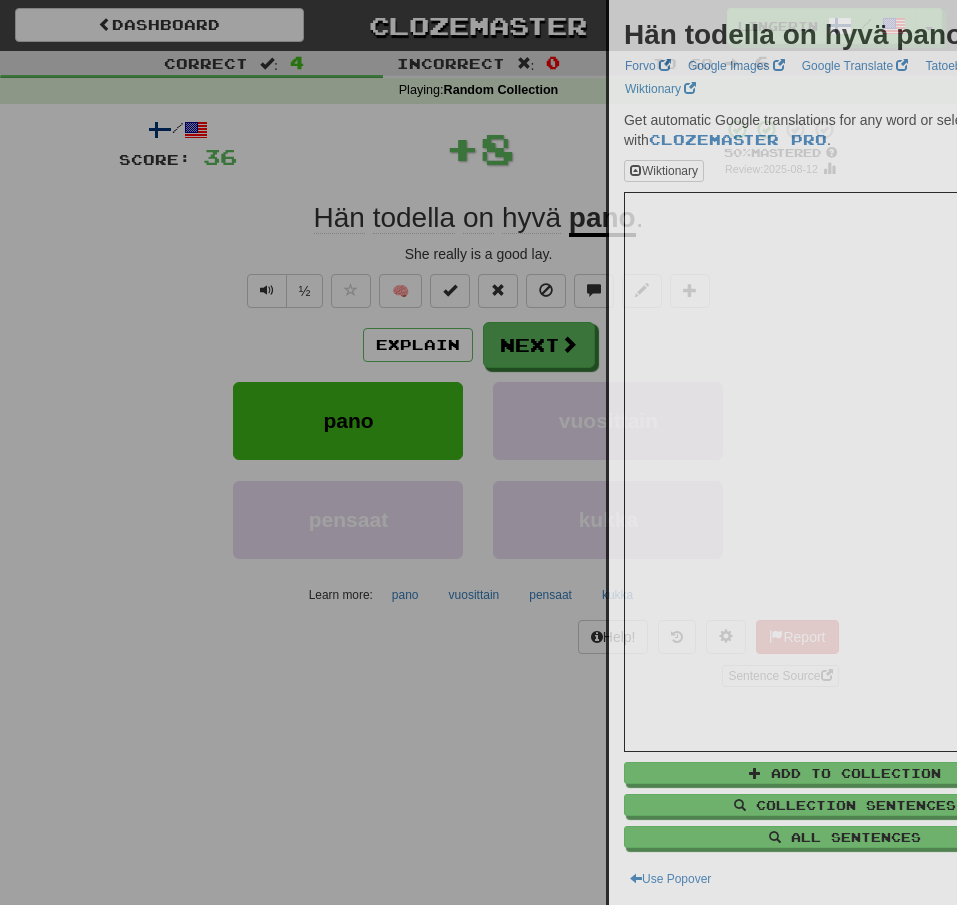 click at bounding box center [478, 452] 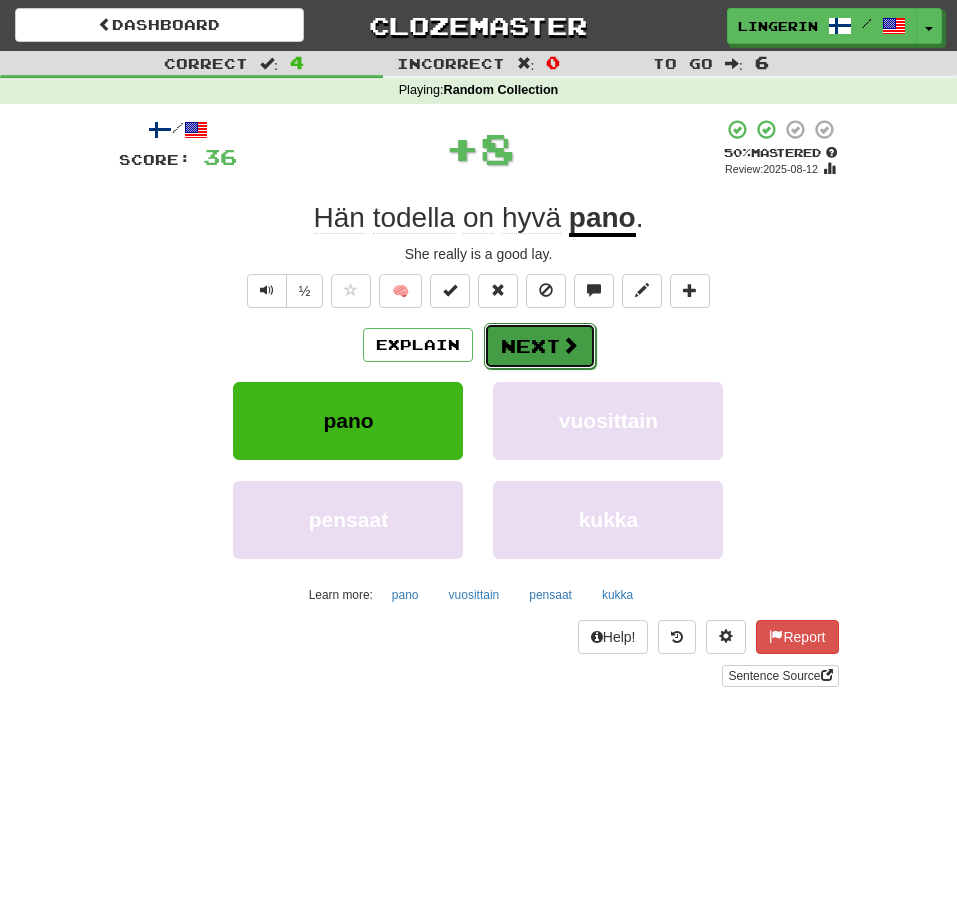 click on "Next" at bounding box center [540, 346] 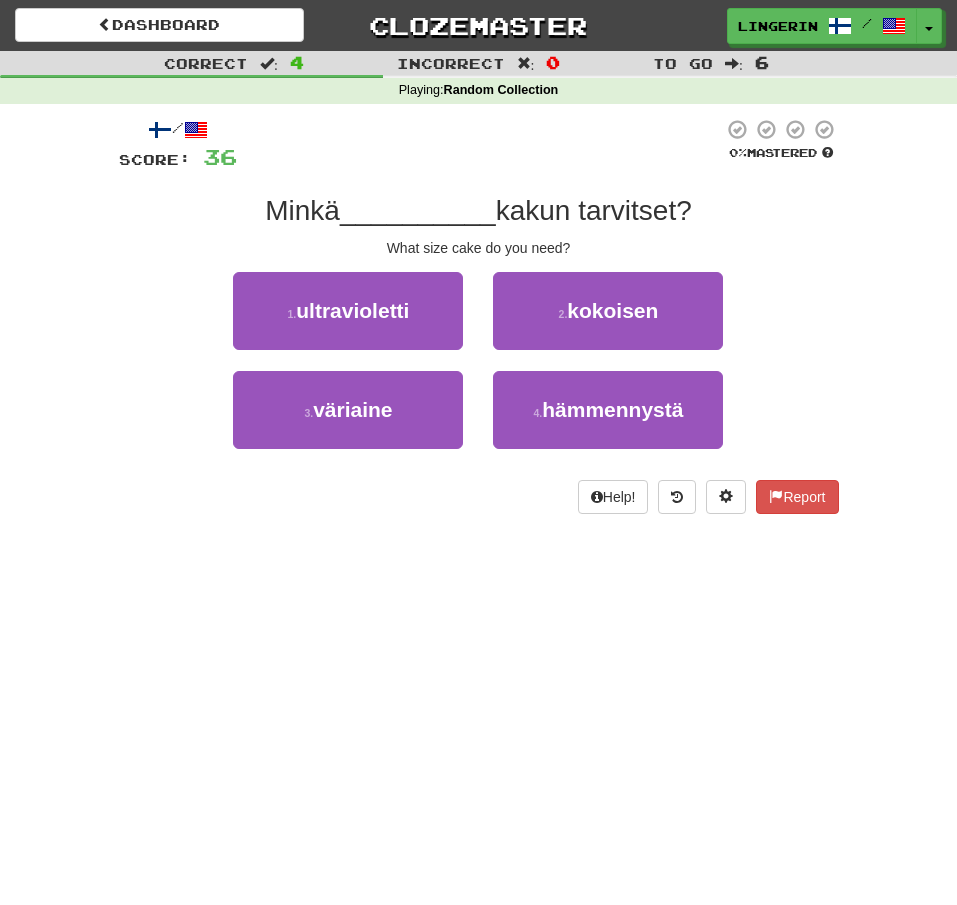 click on "Correct   :   4 Incorrect   :   0 To go   :   6 Playing :  Random Collection  /  Score:   36 0 %  Mastered Minkä  [BLANK]  kakun tarvitset? What size cake do you need? 1 .  ultravioletti 2 .  kokoisen 3 .  väriaine 4 .  hämmennystä  Help!  Report" at bounding box center (478, 296) 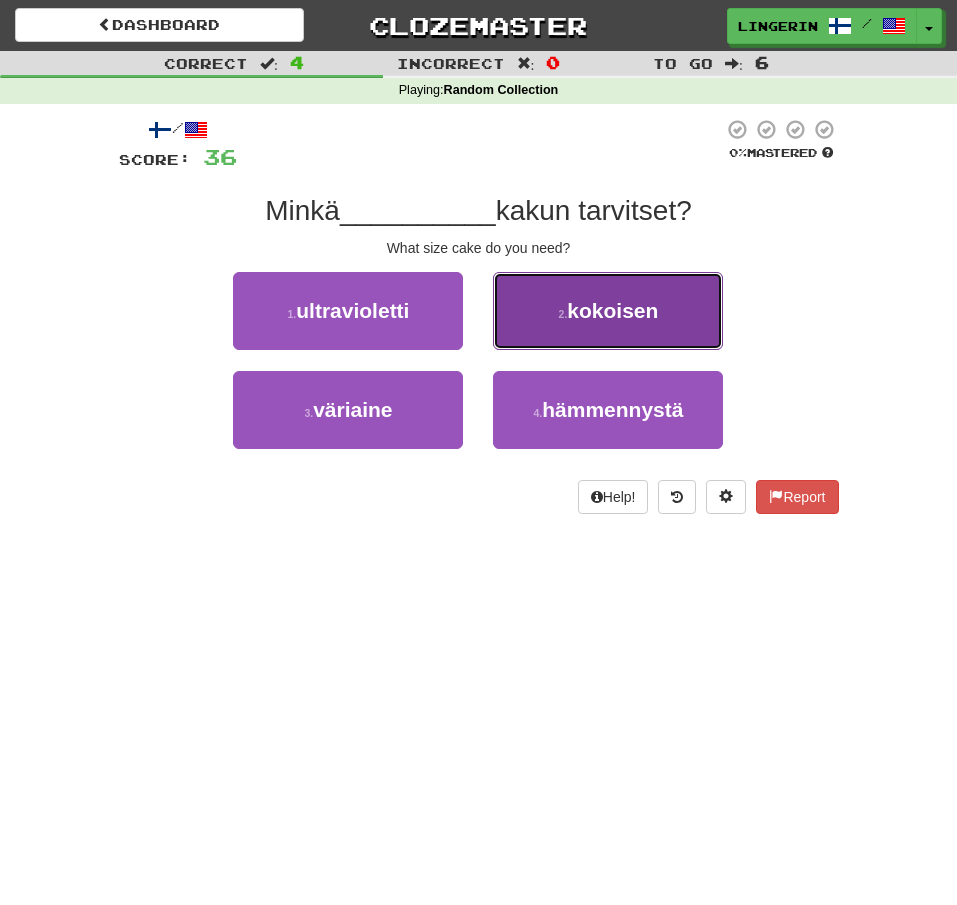 click on "2 ." at bounding box center [563, 314] 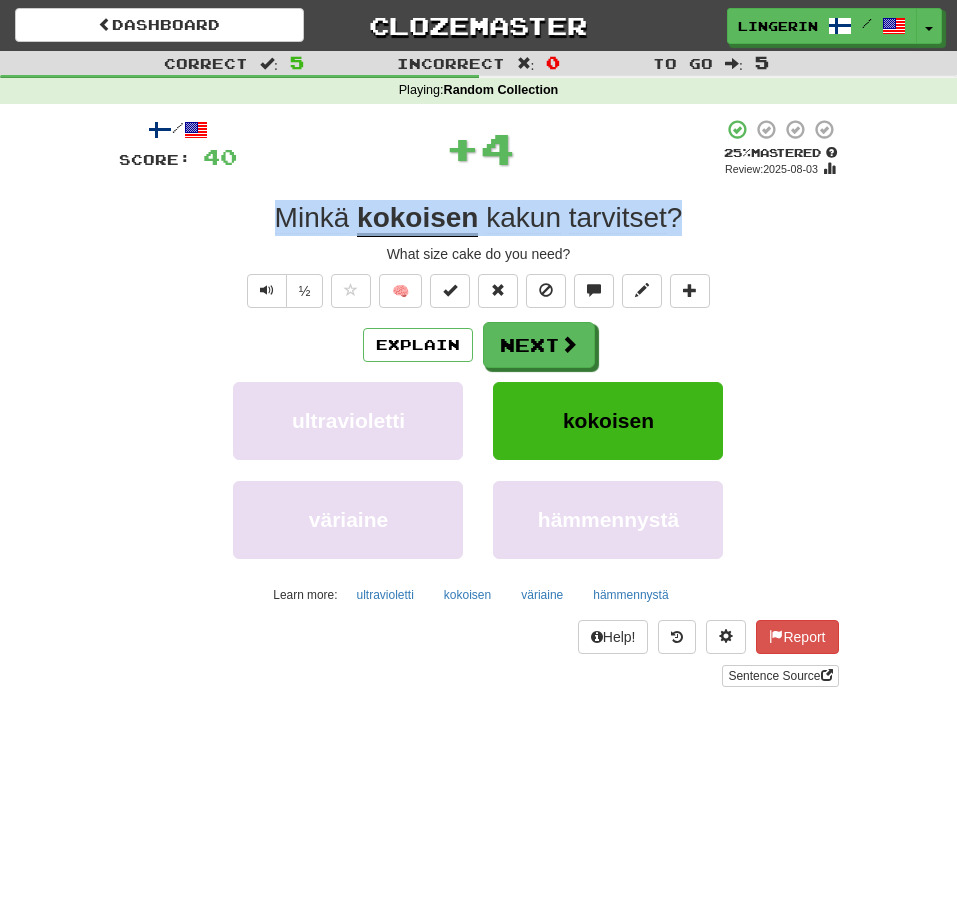 drag, startPoint x: 681, startPoint y: 223, endPoint x: 171, endPoint y: 208, distance: 510.22055 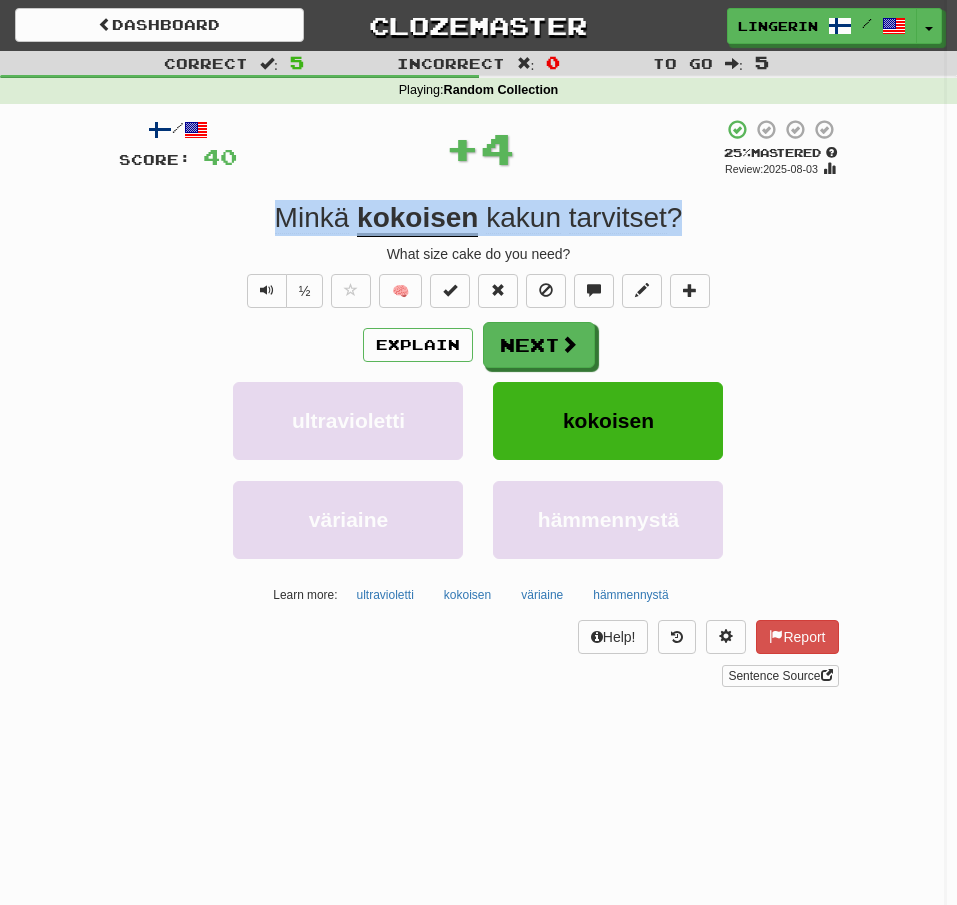copy on "Minkä   kokoisen   kakun   tarvitset ?" 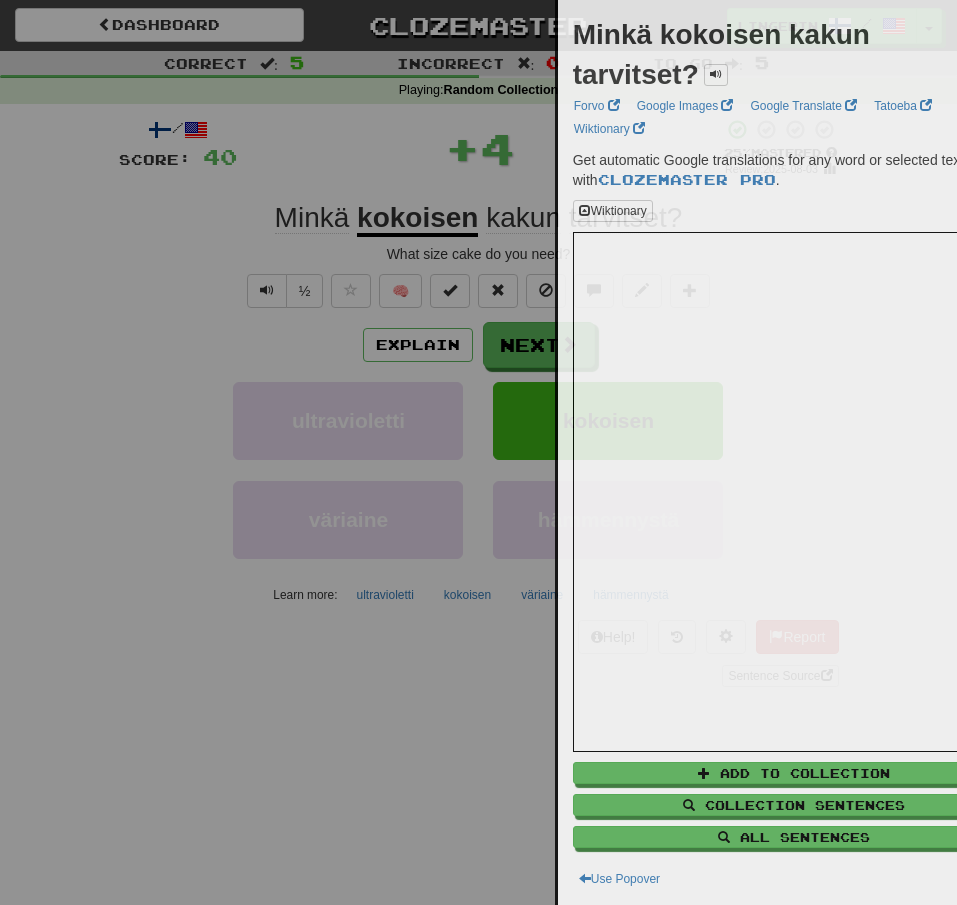 click at bounding box center [478, 452] 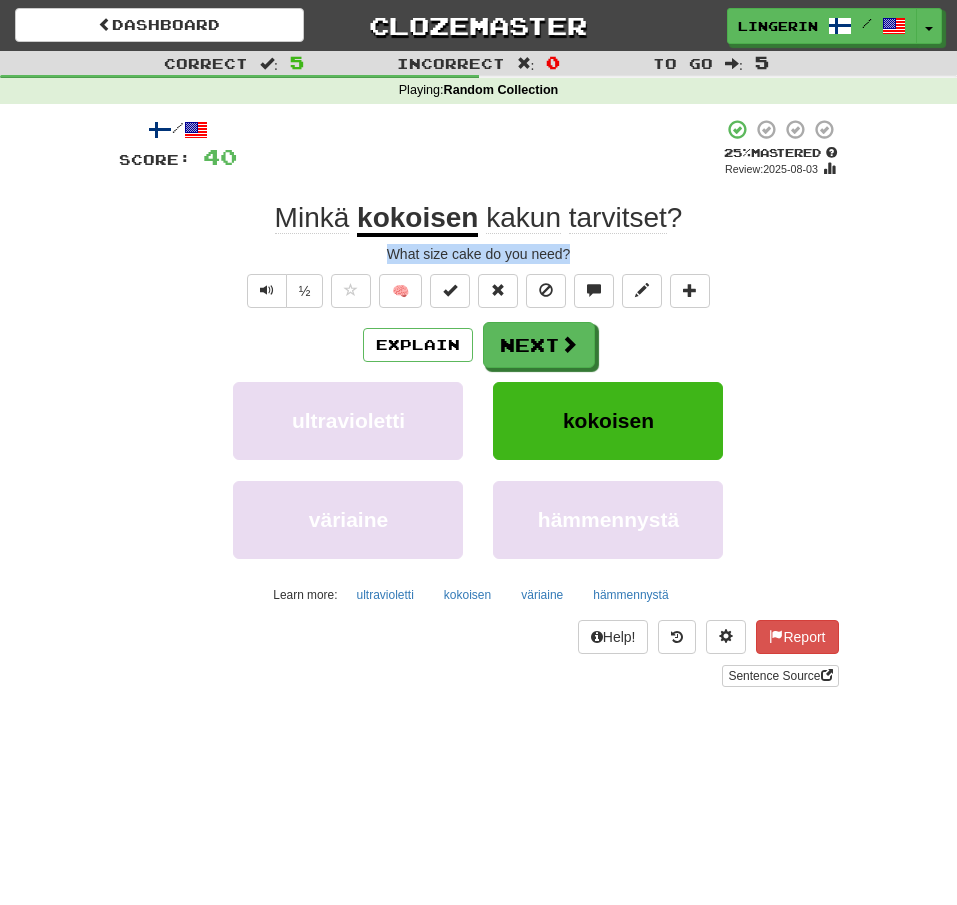 drag, startPoint x: 584, startPoint y: 254, endPoint x: 364, endPoint y: 254, distance: 220 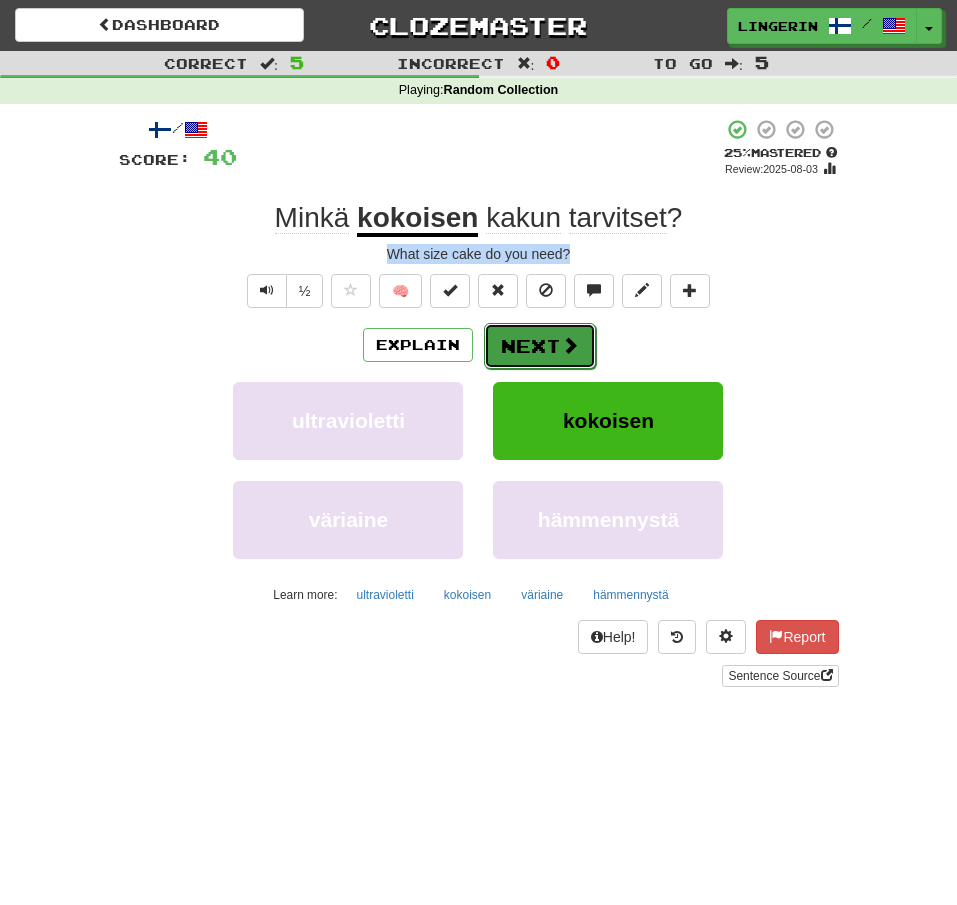 click on "Next" at bounding box center (540, 346) 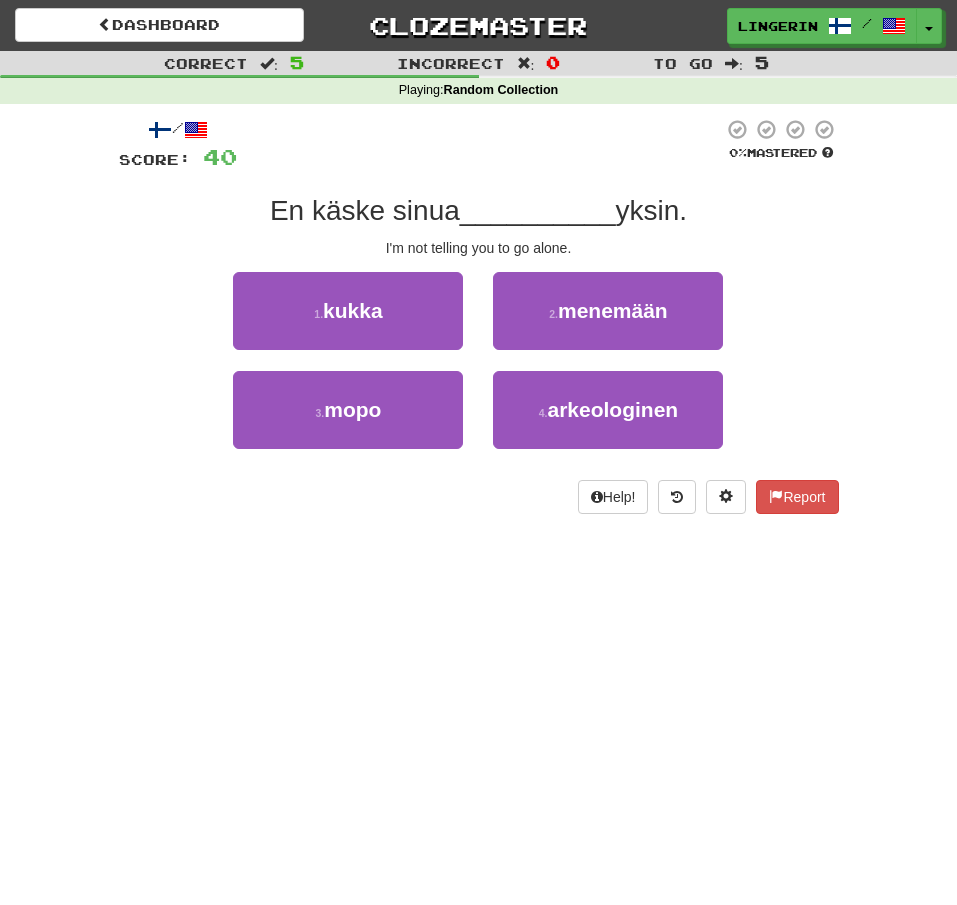 click on "Correct   :   5 Incorrect   :   0 To go   :   5 Playing :  Random Collection  /  Score:   40 0 %  Mastered En käske sinua  [BLANK]  yksin. I'm not telling you to go alone. 1 .  kukka 2 .  menemään 3 .  mopo 4 .  arkeologinen  Help!  Report" at bounding box center (478, 296) 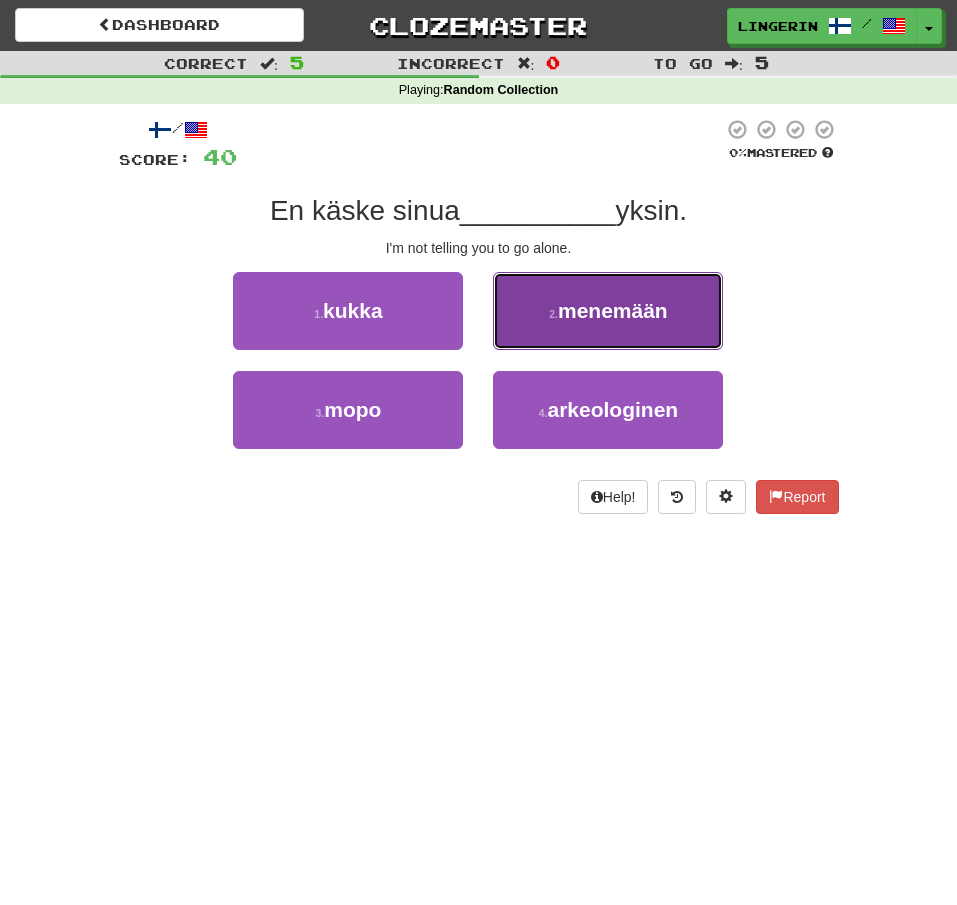 click on "2 .  menemään" at bounding box center (608, 311) 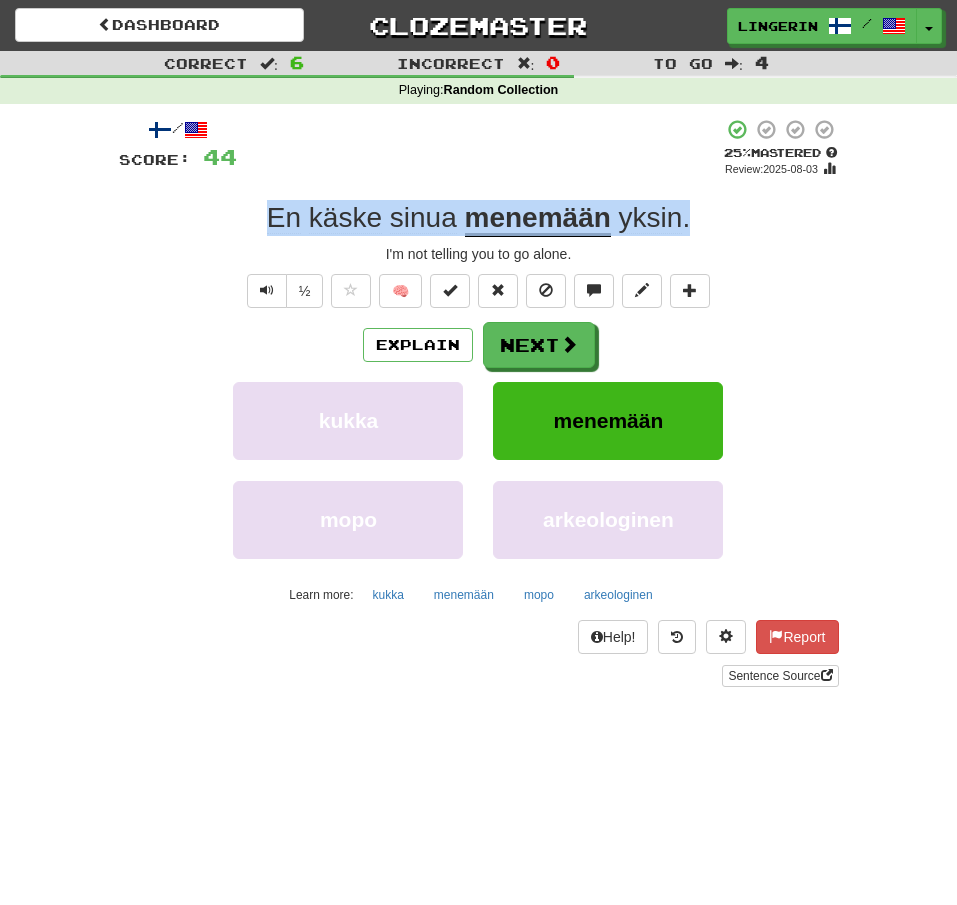 drag, startPoint x: 704, startPoint y: 223, endPoint x: 257, endPoint y: 215, distance: 447.0716 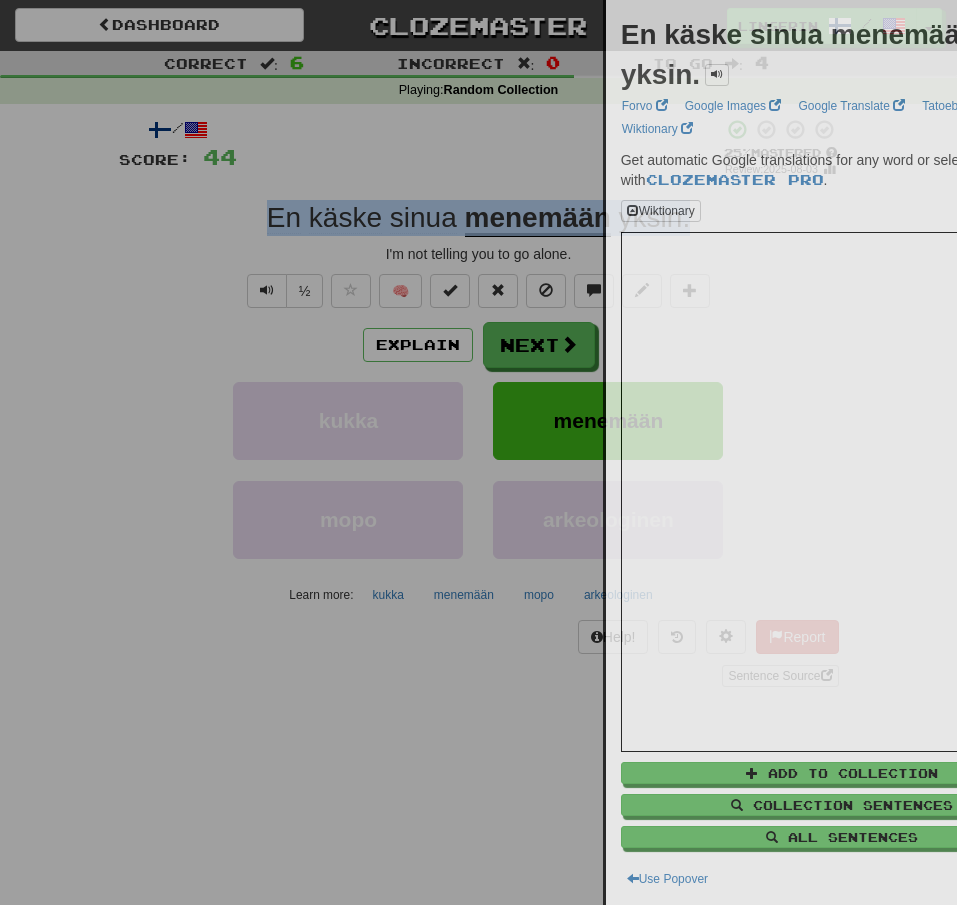 copy on "En   käske   sinua   menemään   yksin ." 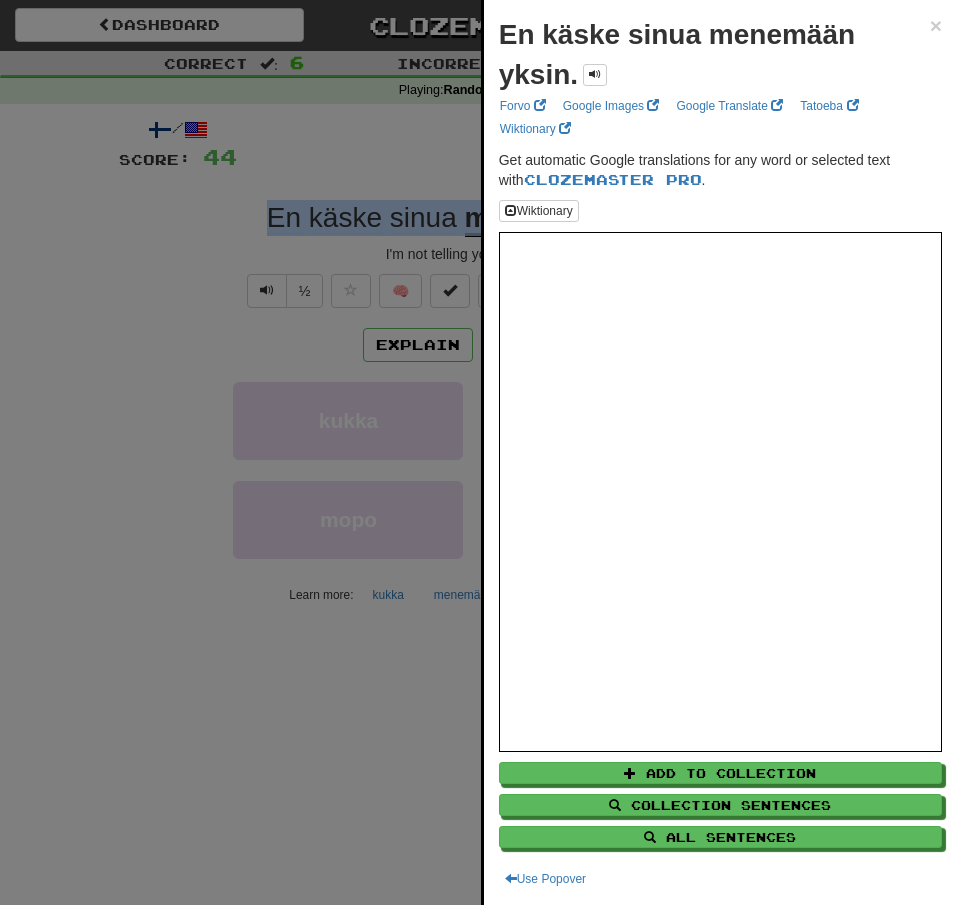 drag, startPoint x: 64, startPoint y: 262, endPoint x: 147, endPoint y: 235, distance: 87.28116 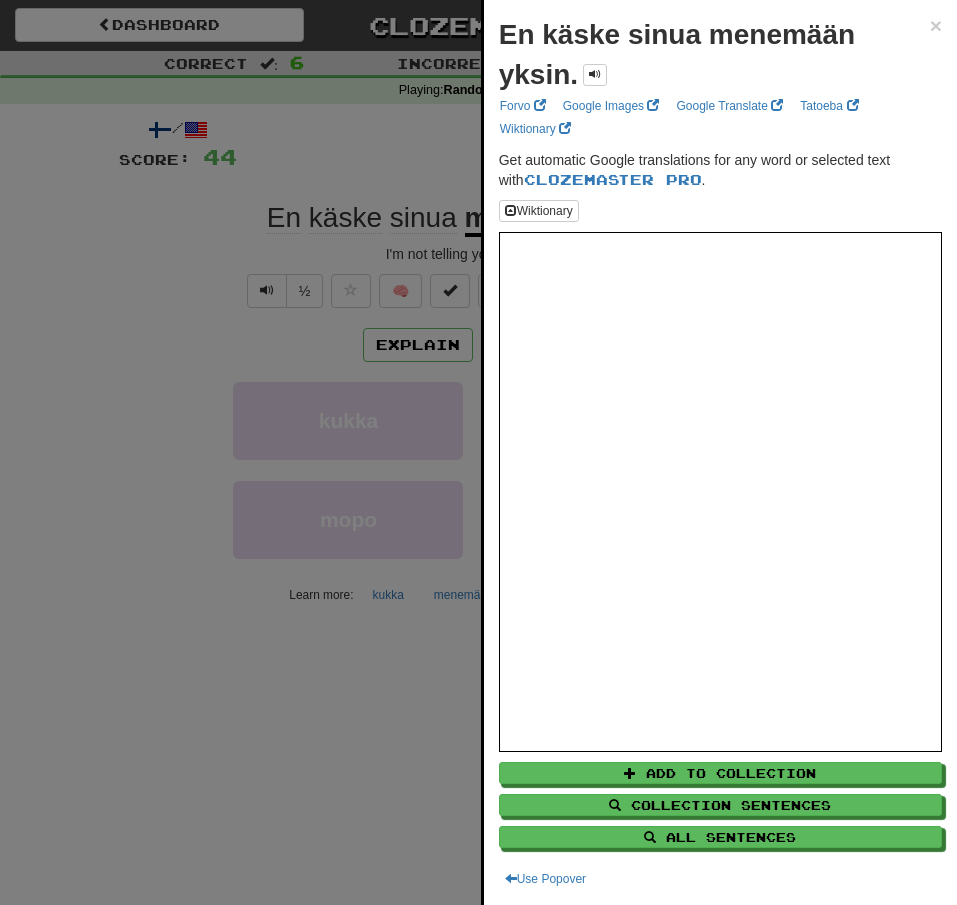 click at bounding box center (478, 452) 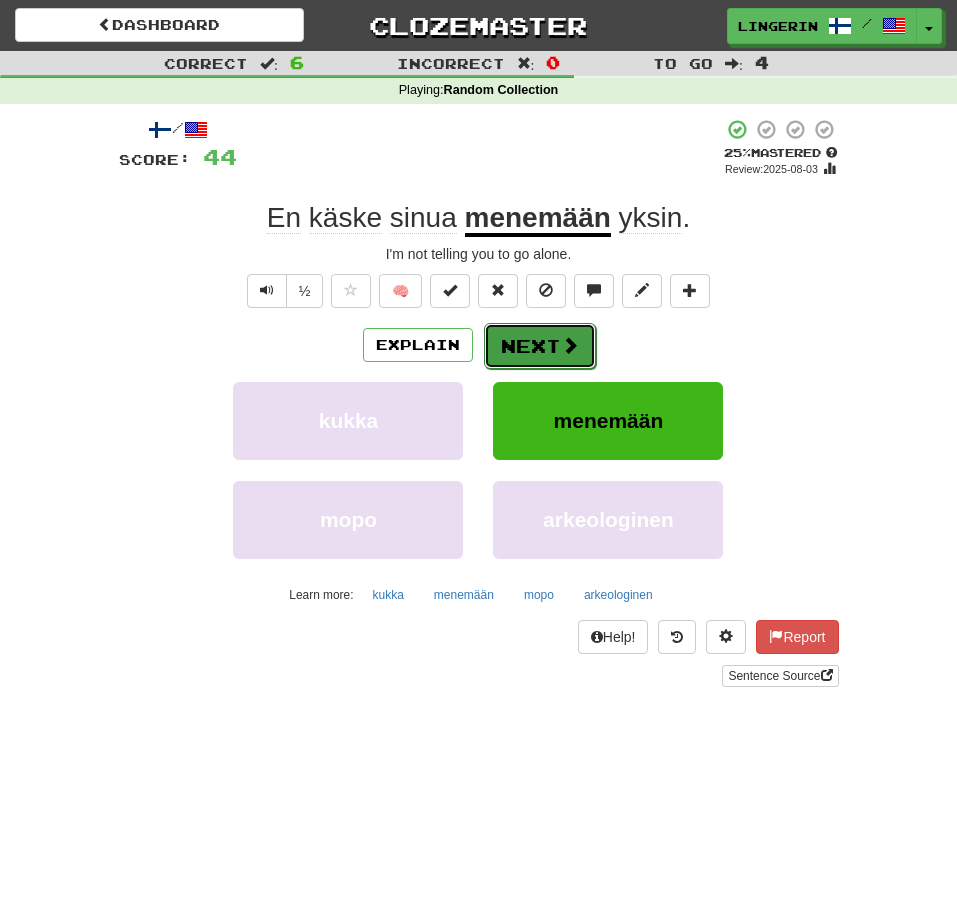 click on "Next" at bounding box center [540, 346] 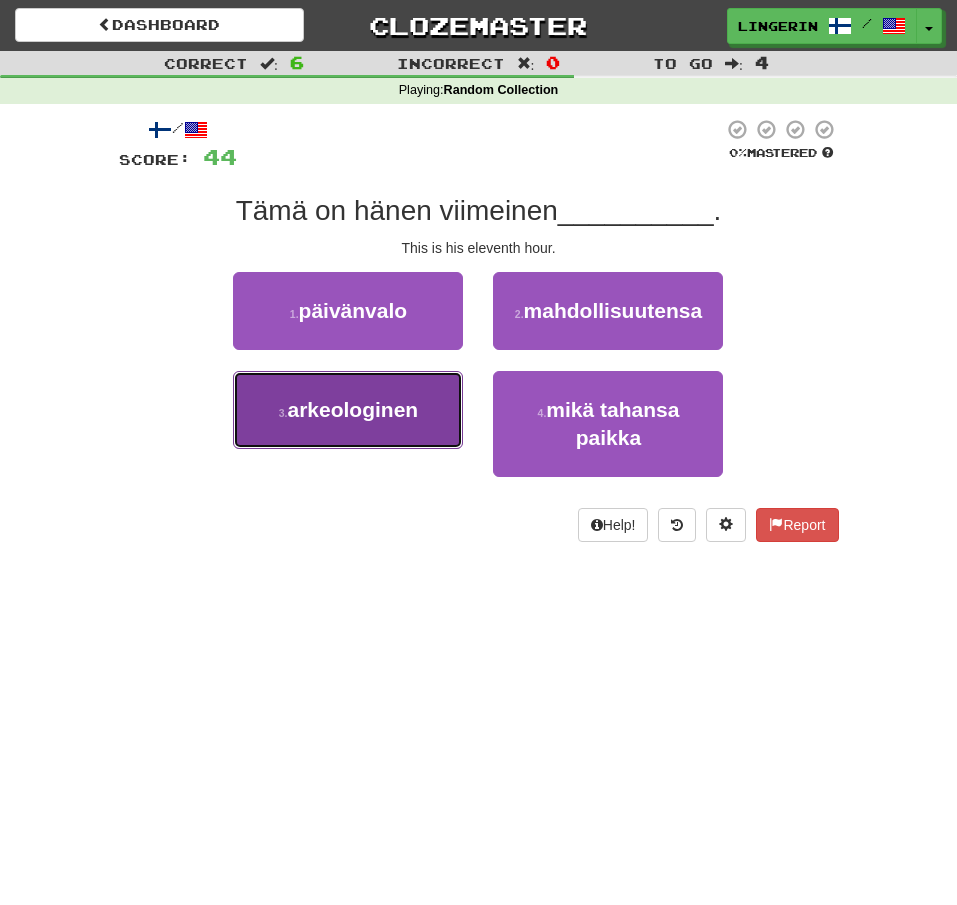 click on "arkeologinen" at bounding box center [353, 409] 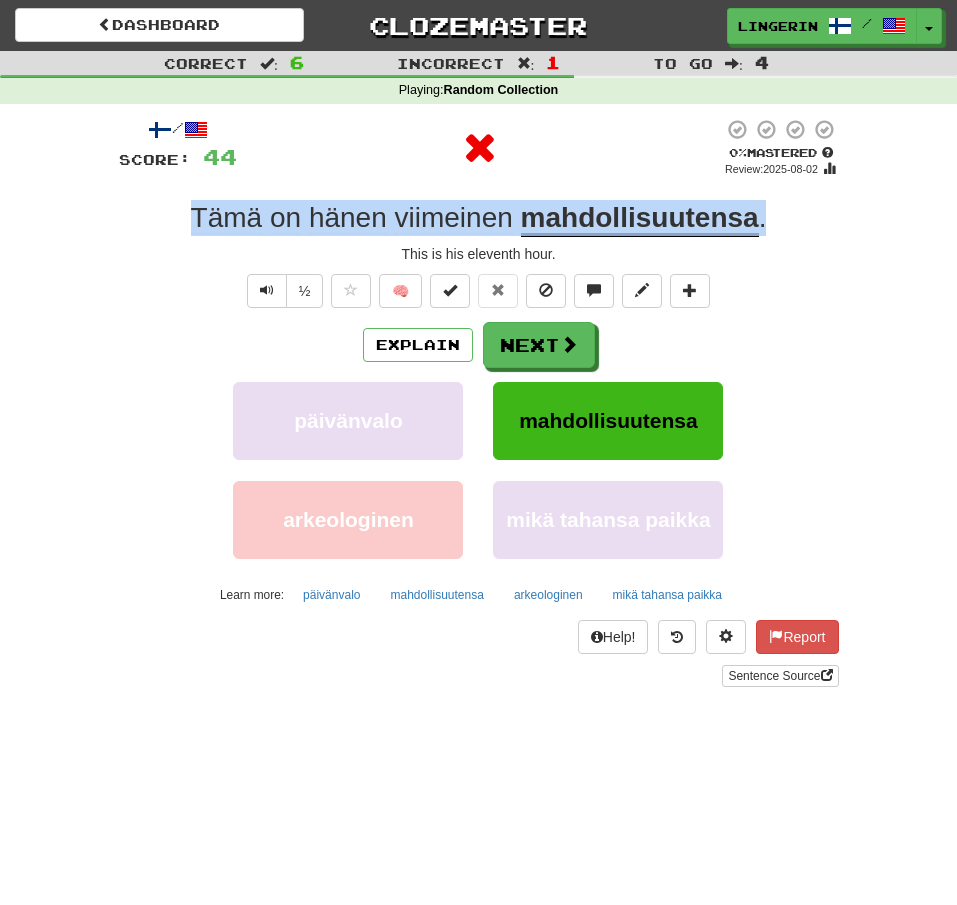 drag, startPoint x: 780, startPoint y: 222, endPoint x: 167, endPoint y: 225, distance: 613.0073 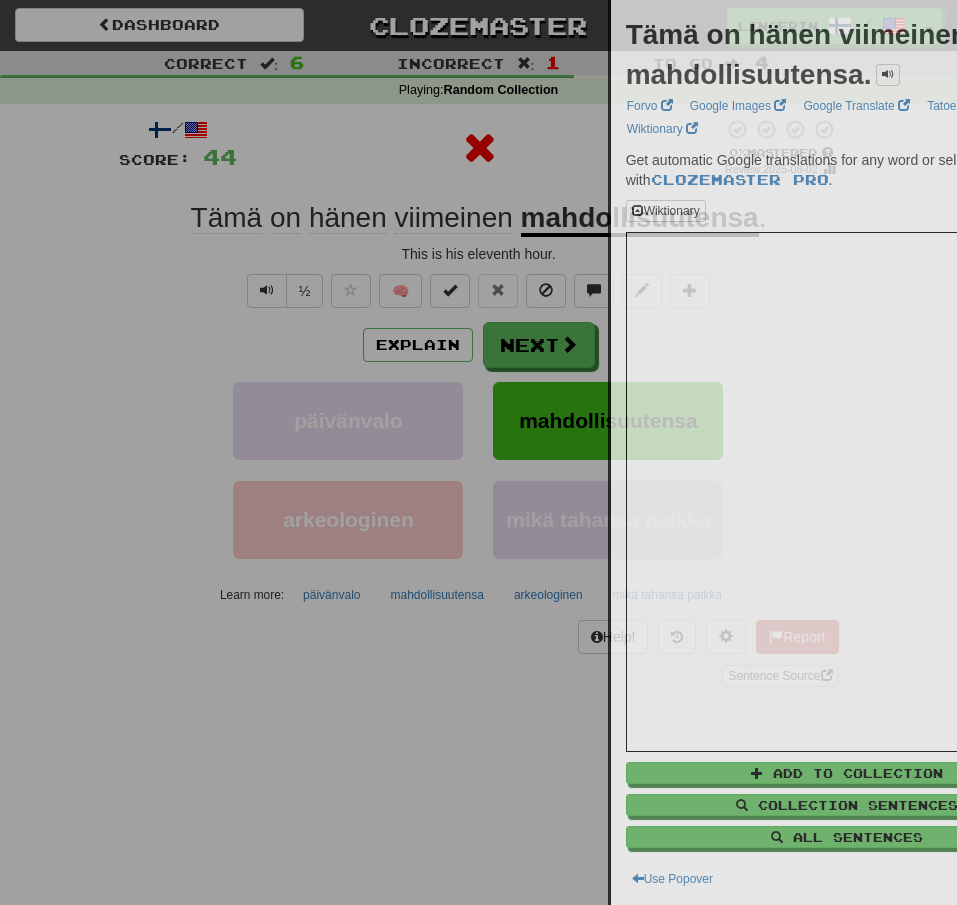 click at bounding box center (478, 452) 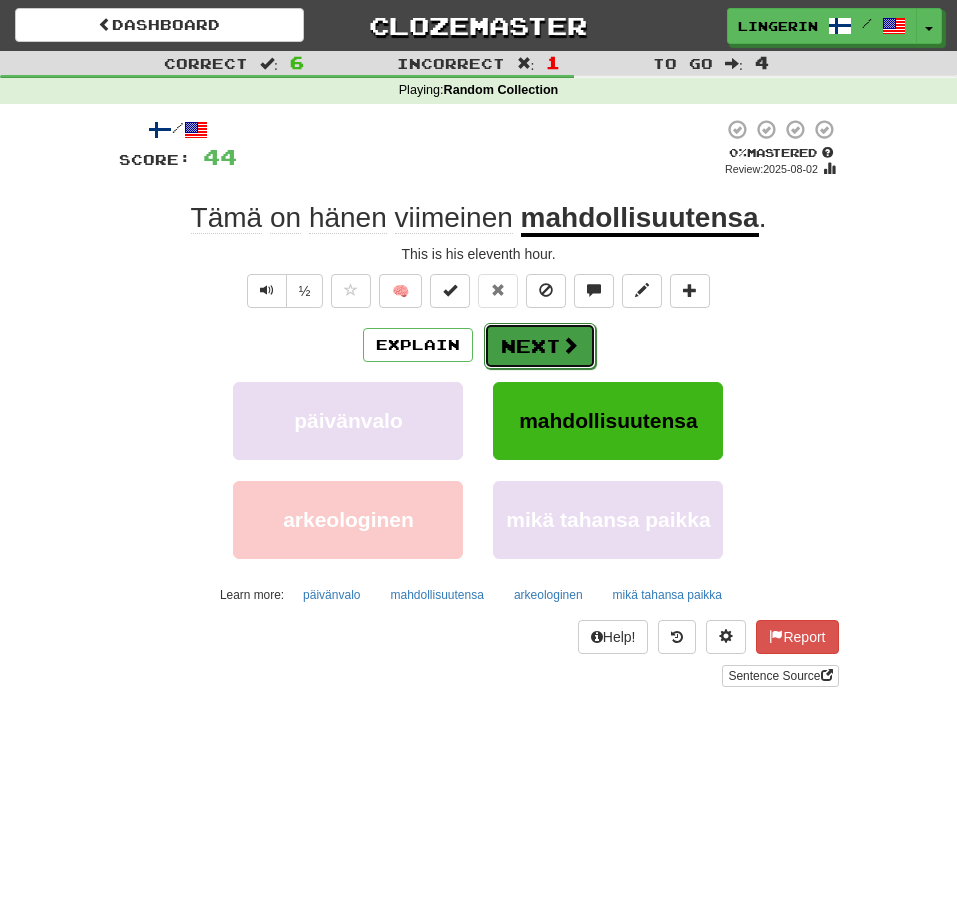 click on "Next" at bounding box center [540, 346] 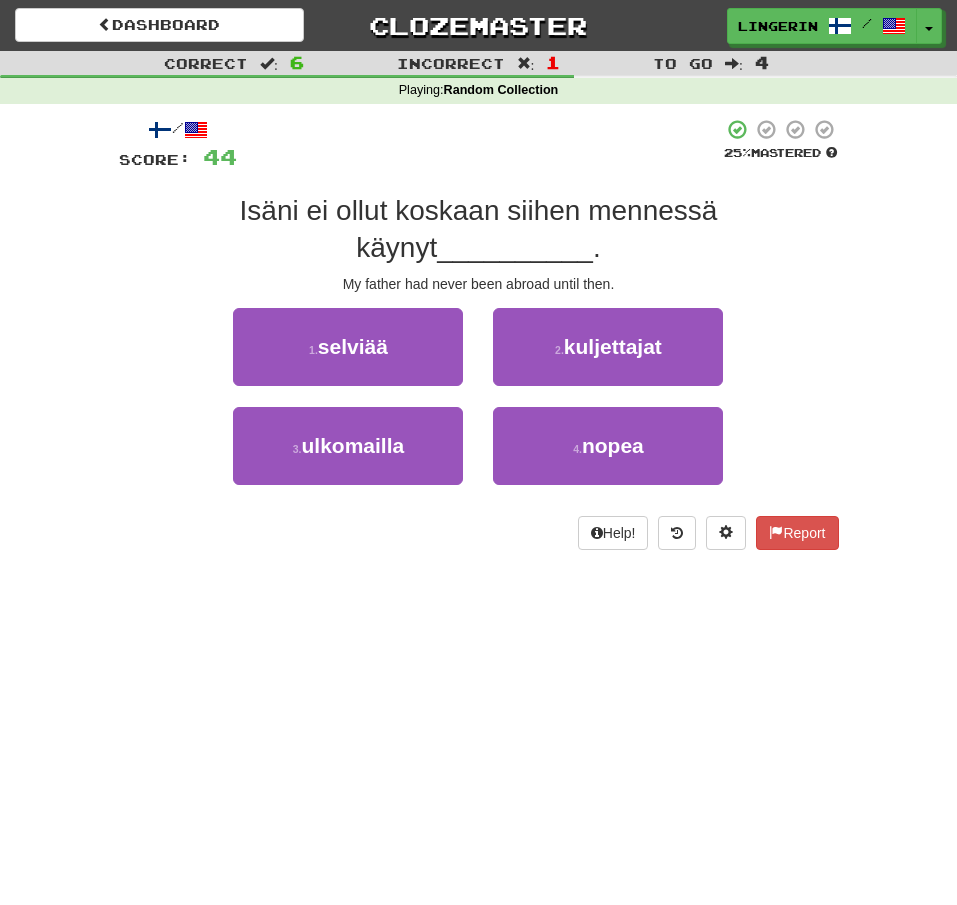 click on "1 .  selviää 2 .  kuljettajat" at bounding box center [479, 357] 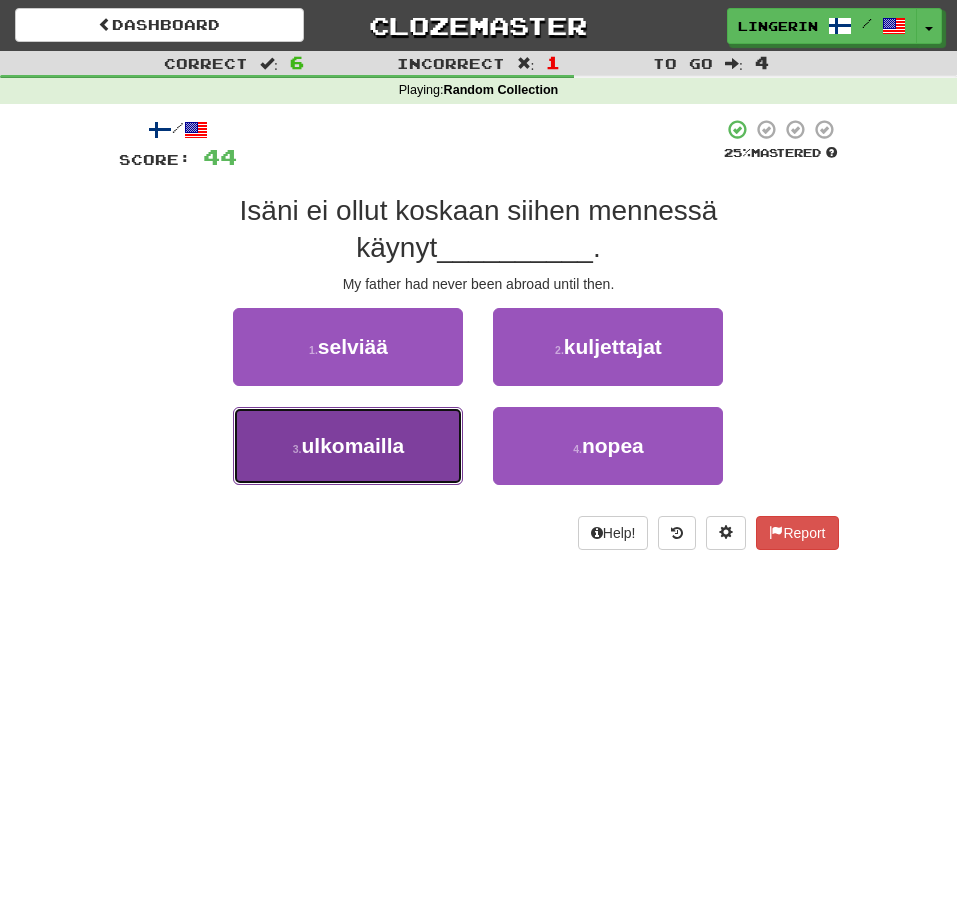 click on "ulkomailla" at bounding box center (353, 445) 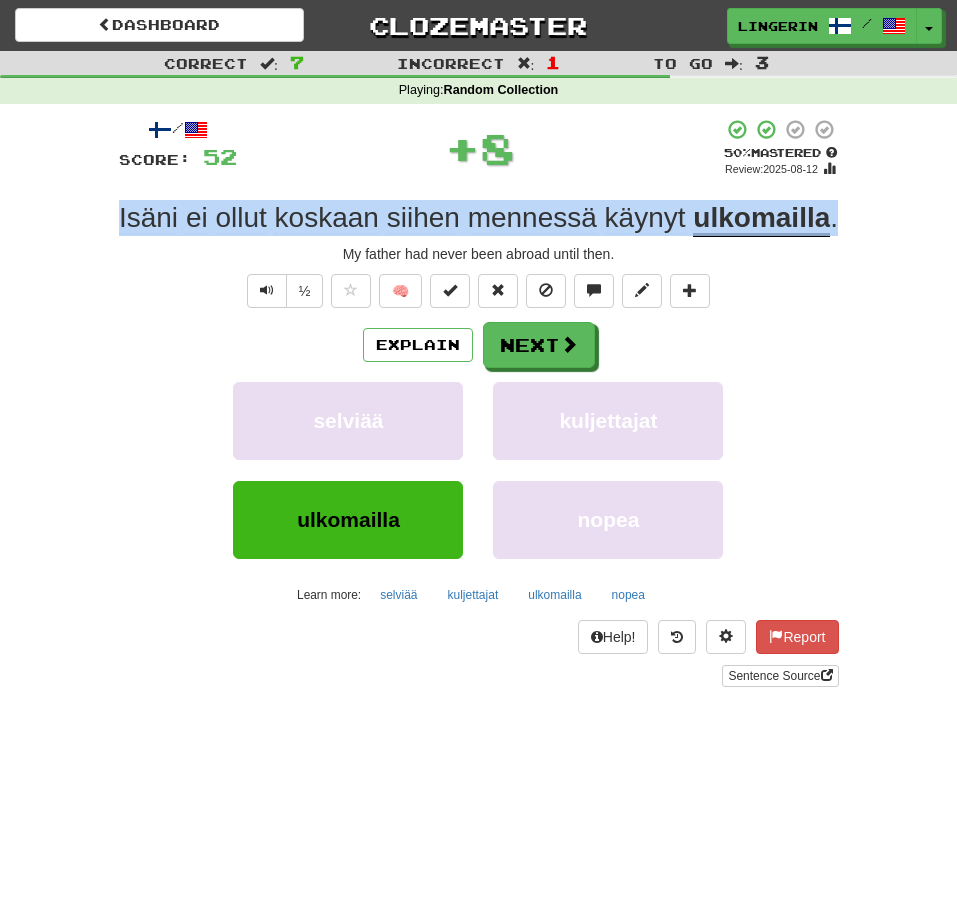 drag, startPoint x: 848, startPoint y: 224, endPoint x: 70, endPoint y: 222, distance: 778.00256 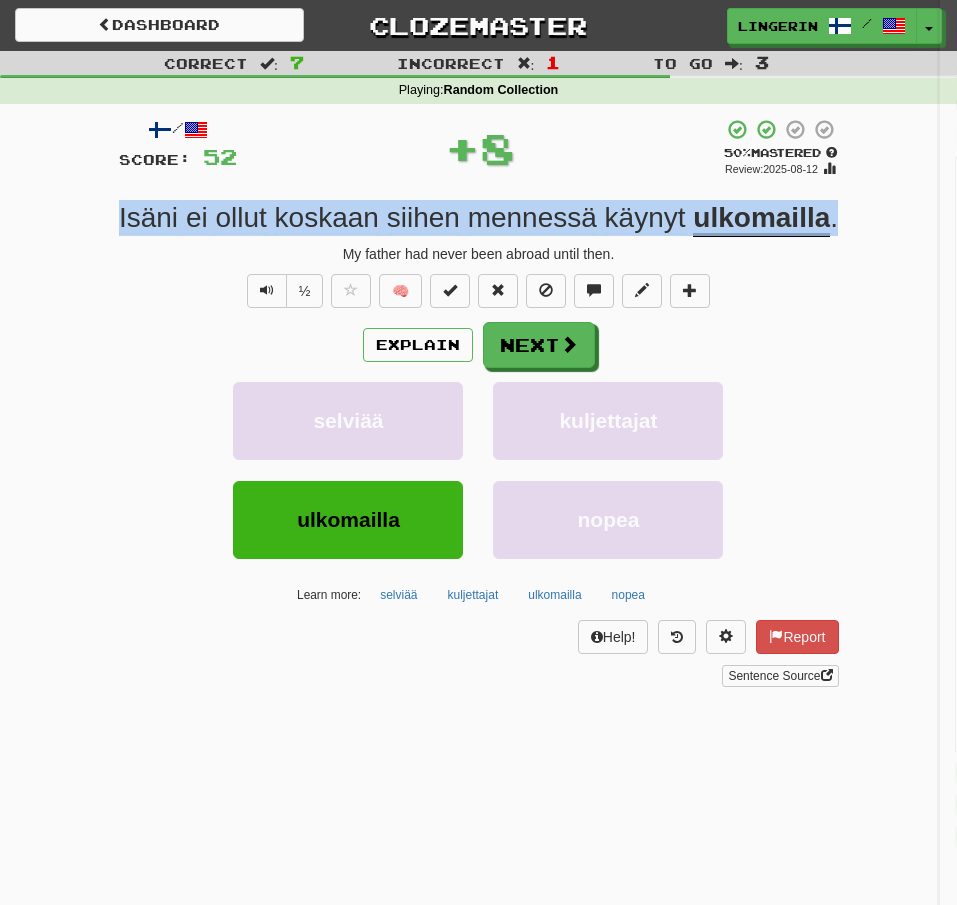 click at bounding box center (478, 452) 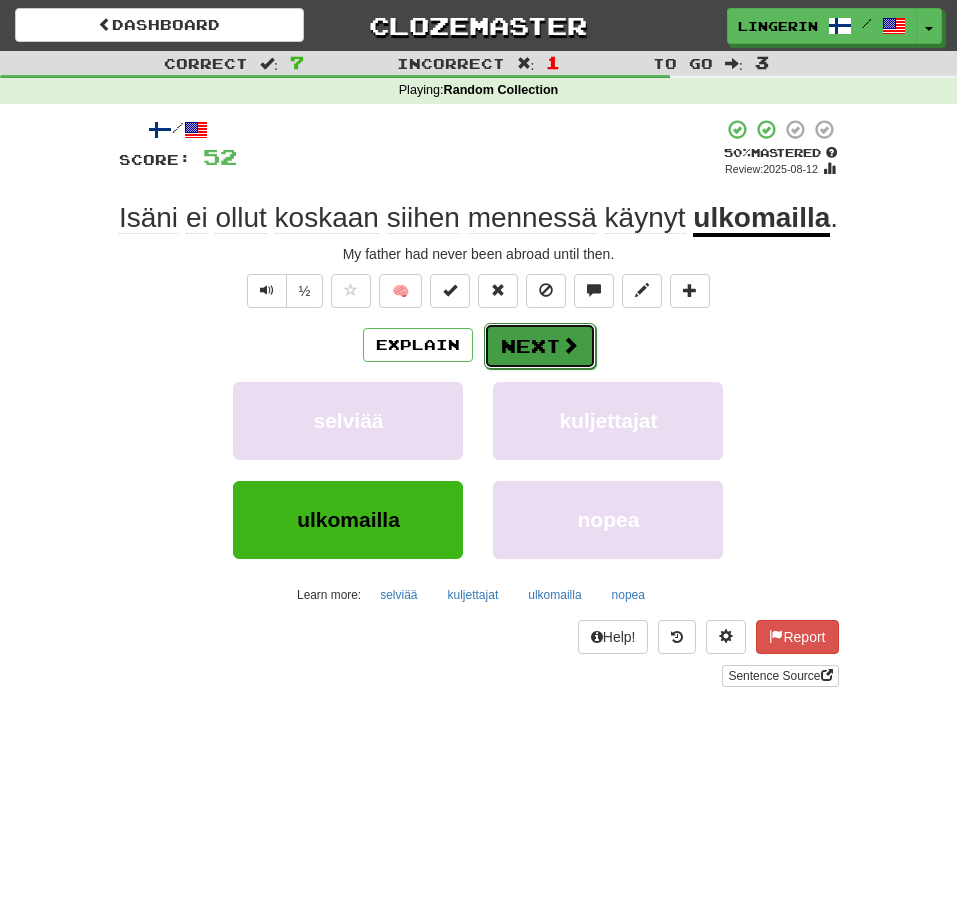 click at bounding box center [570, 345] 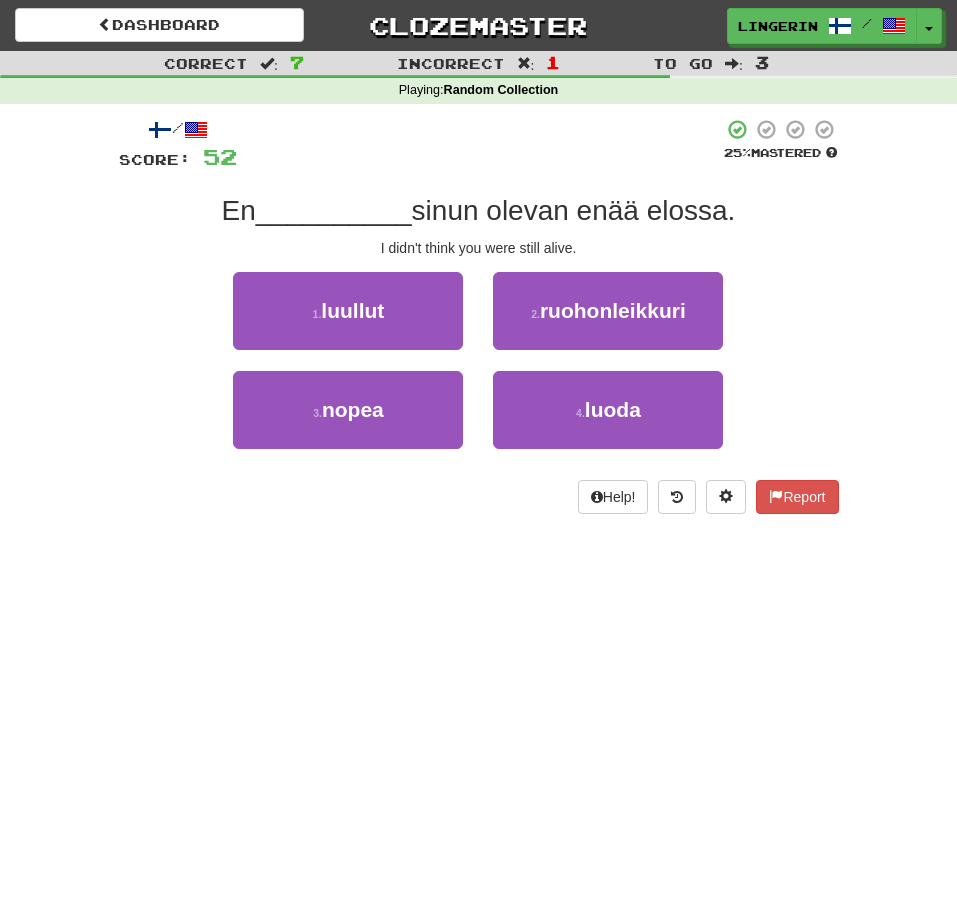 click on "1 .  luullut 2 .  ruohonleikkuri" at bounding box center (479, 321) 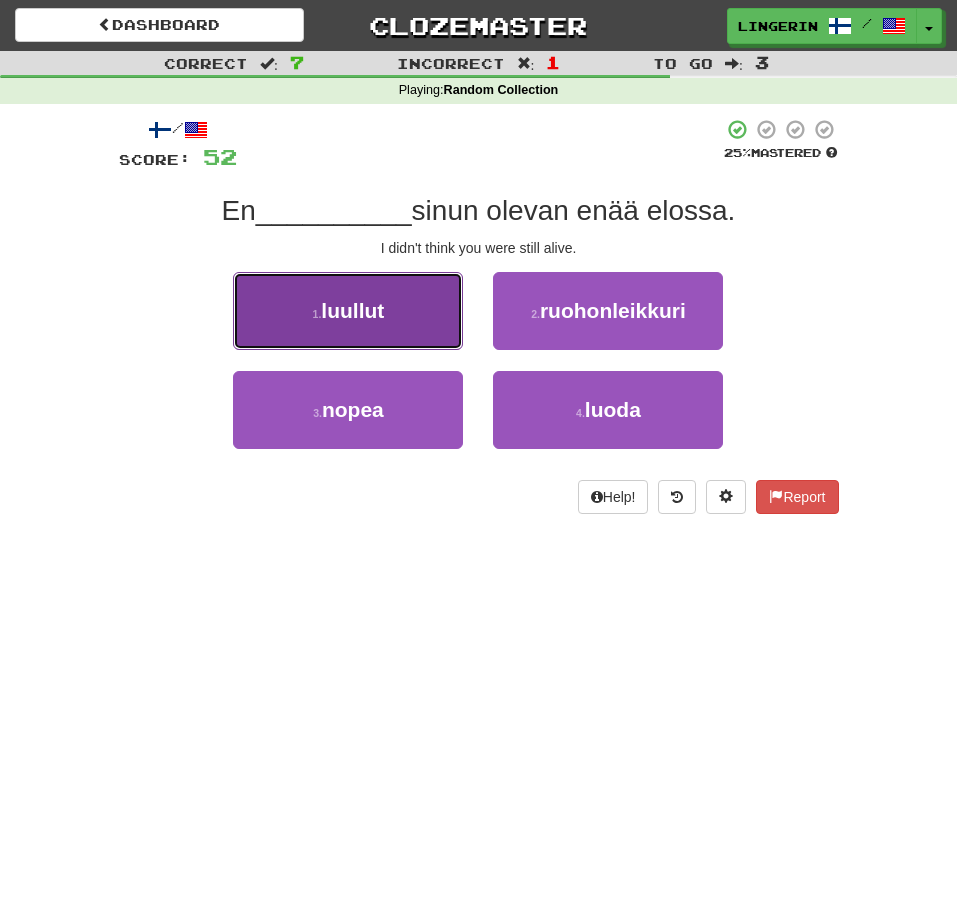 click on "1 .  luullut" at bounding box center [348, 311] 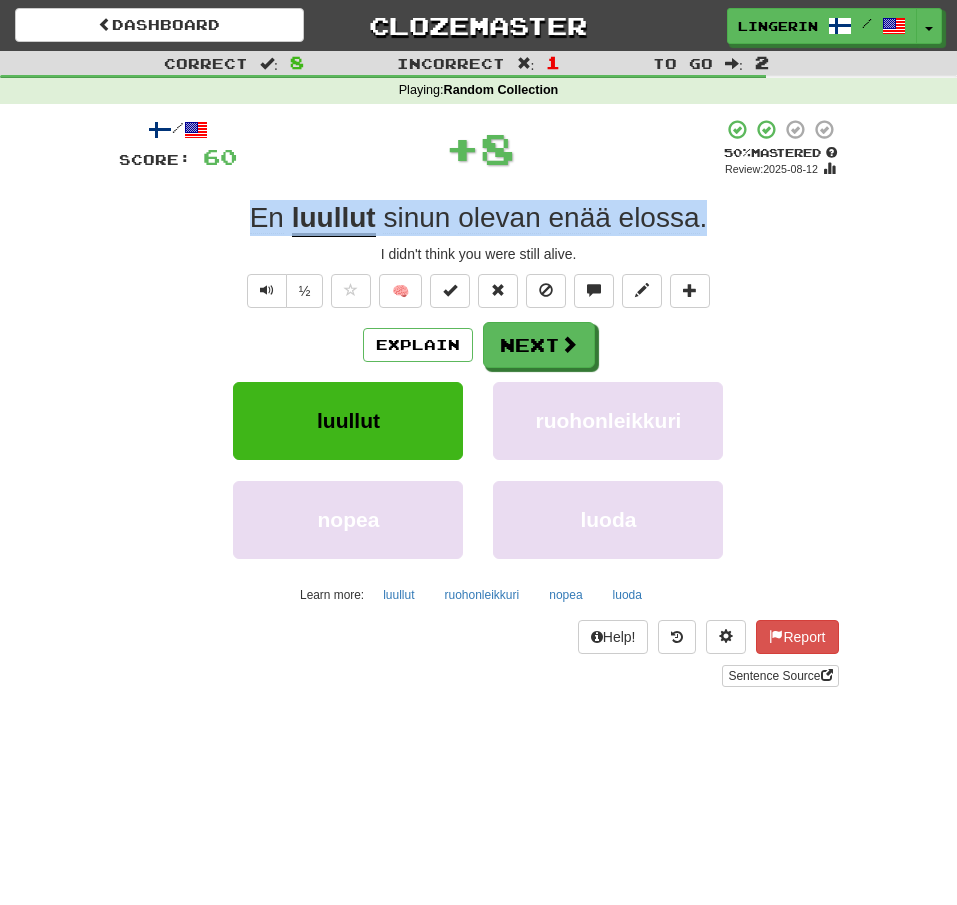 drag, startPoint x: 513, startPoint y: 222, endPoint x: 189, endPoint y: 219, distance: 324.0139 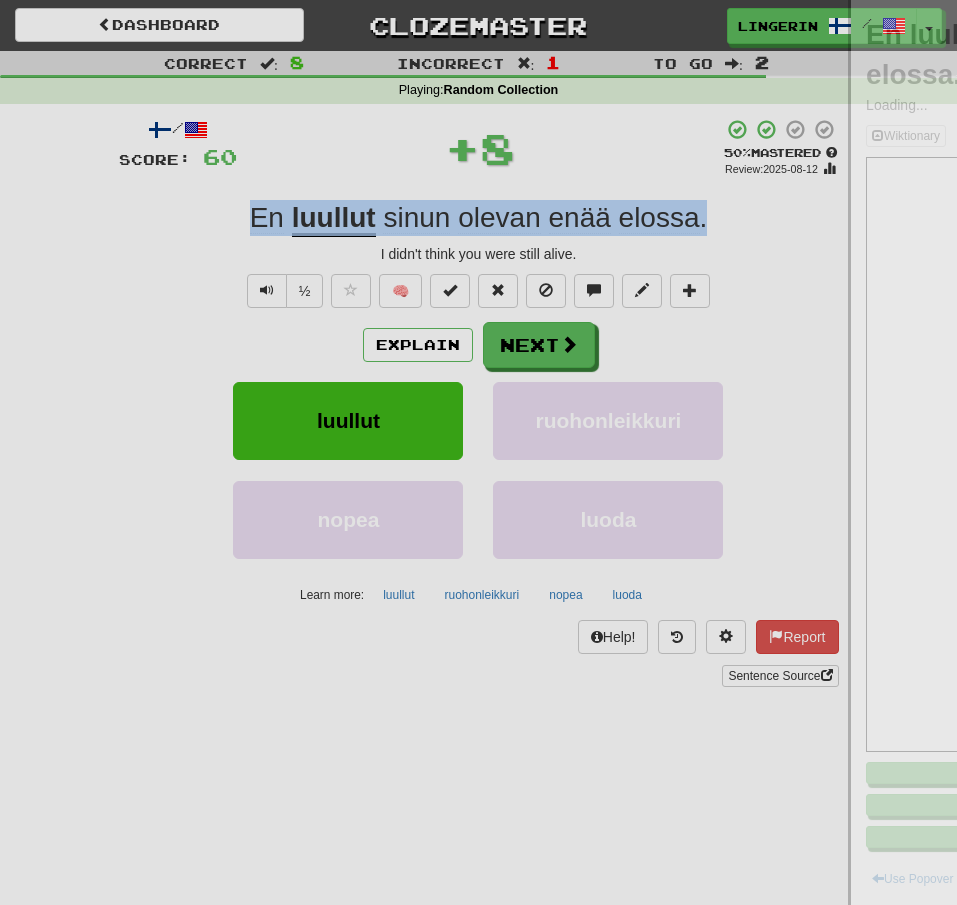 copy on "En   luullut   sinua   olevan   enää   elossa ." 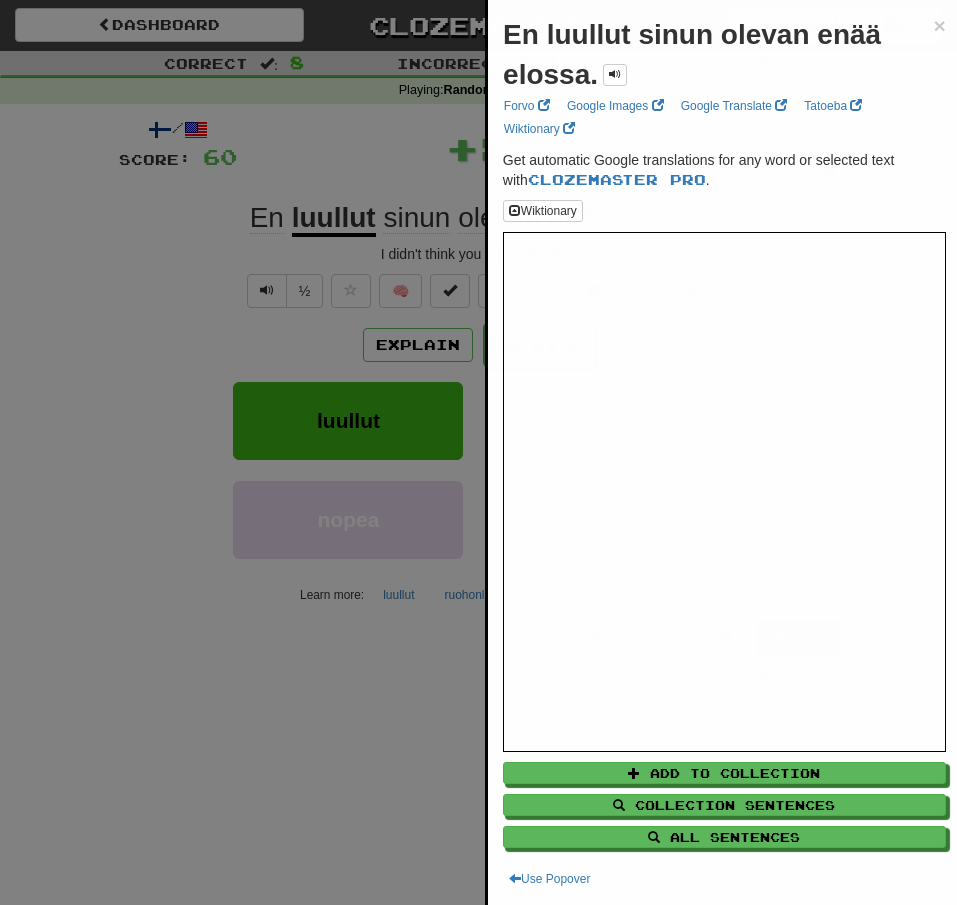 drag, startPoint x: 69, startPoint y: 269, endPoint x: 95, endPoint y: 254, distance: 30.016663 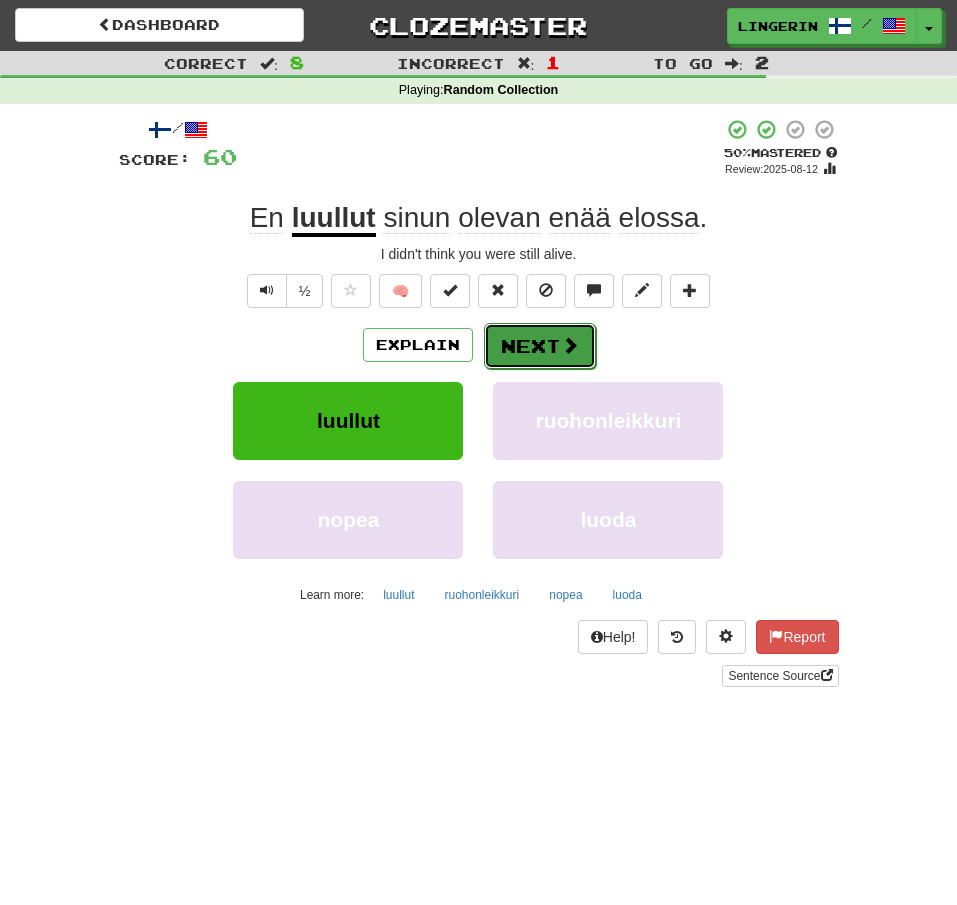 click on "Next" at bounding box center [540, 346] 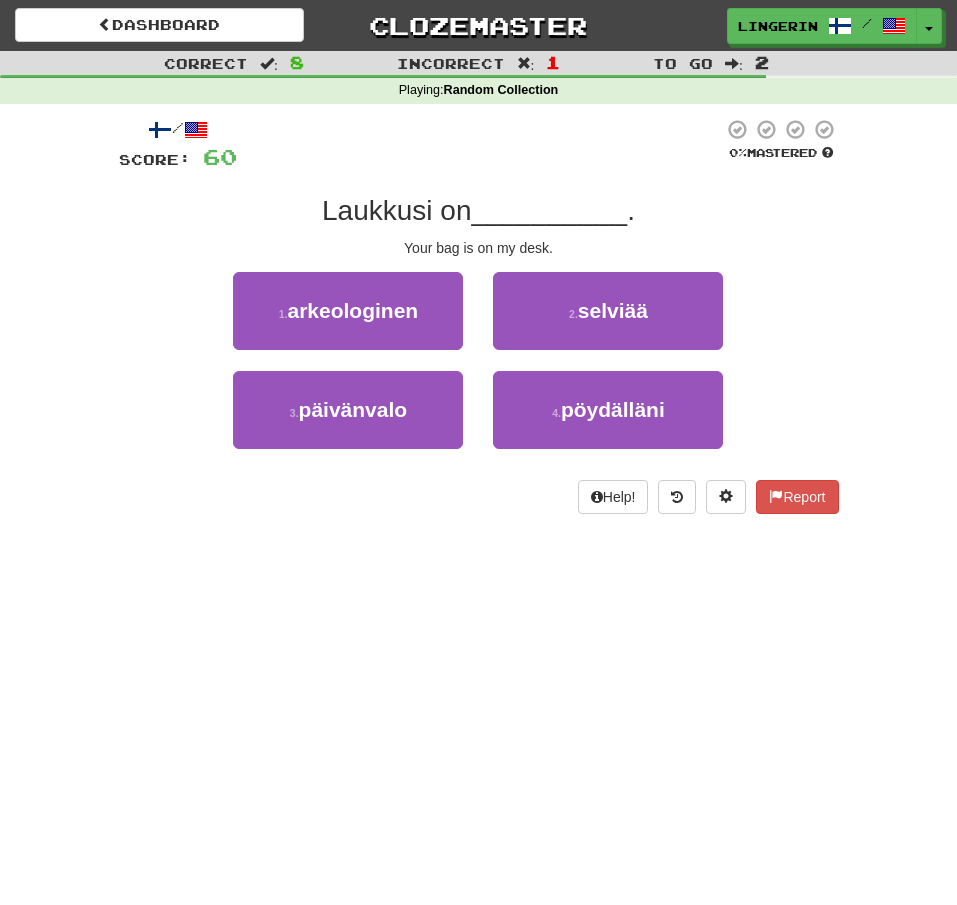 click on "1 .  arkeologinen 2 .  selviää" at bounding box center [479, 321] 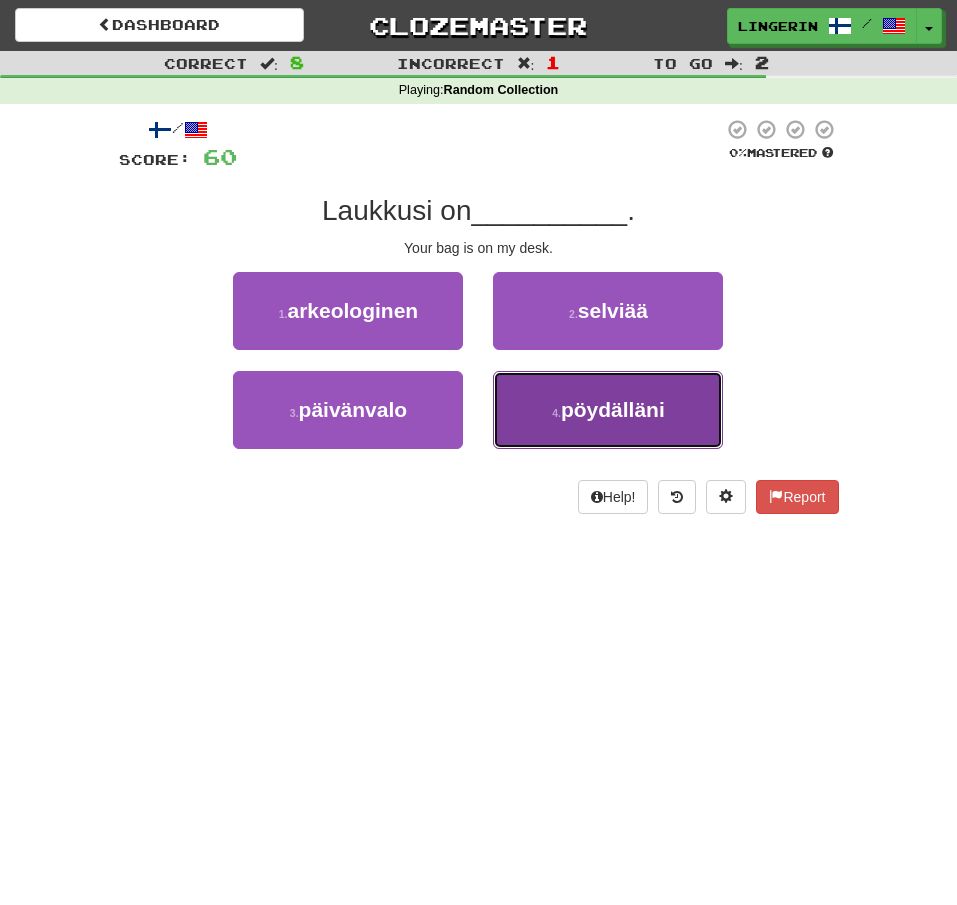 click on "4 .  pöydälläni" at bounding box center [608, 410] 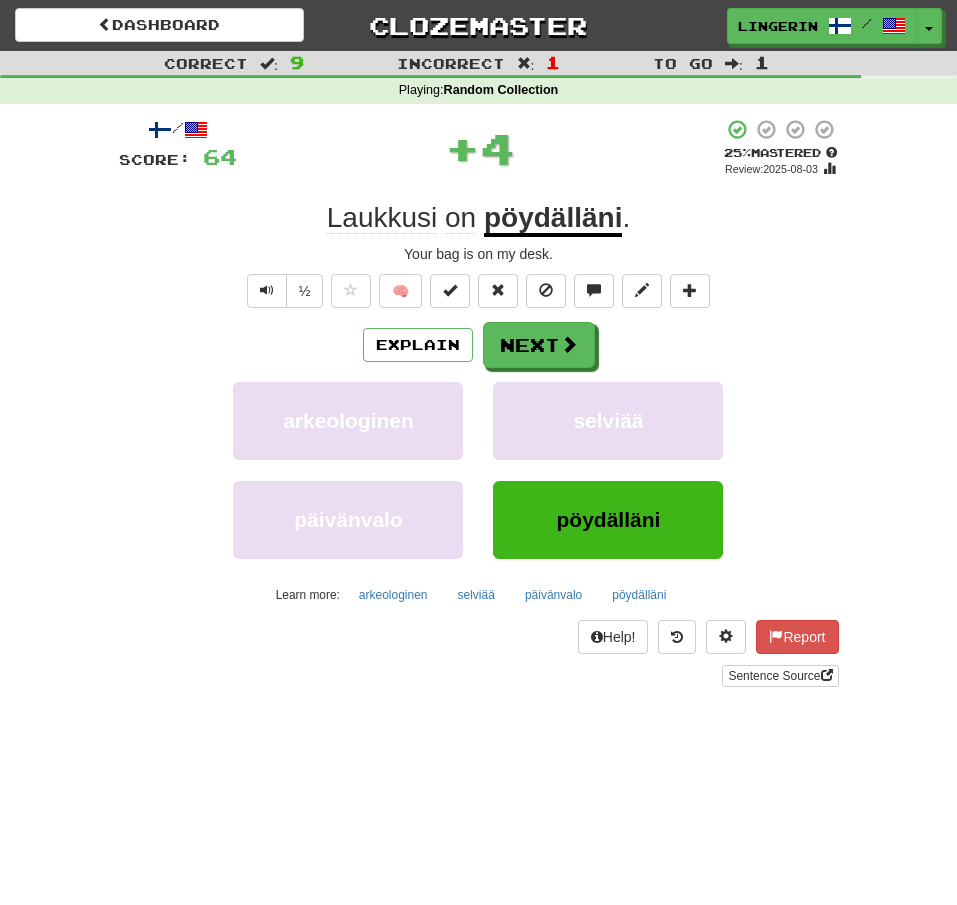 click on "Laukkusi   on   pöydälläni ." at bounding box center (479, 218) 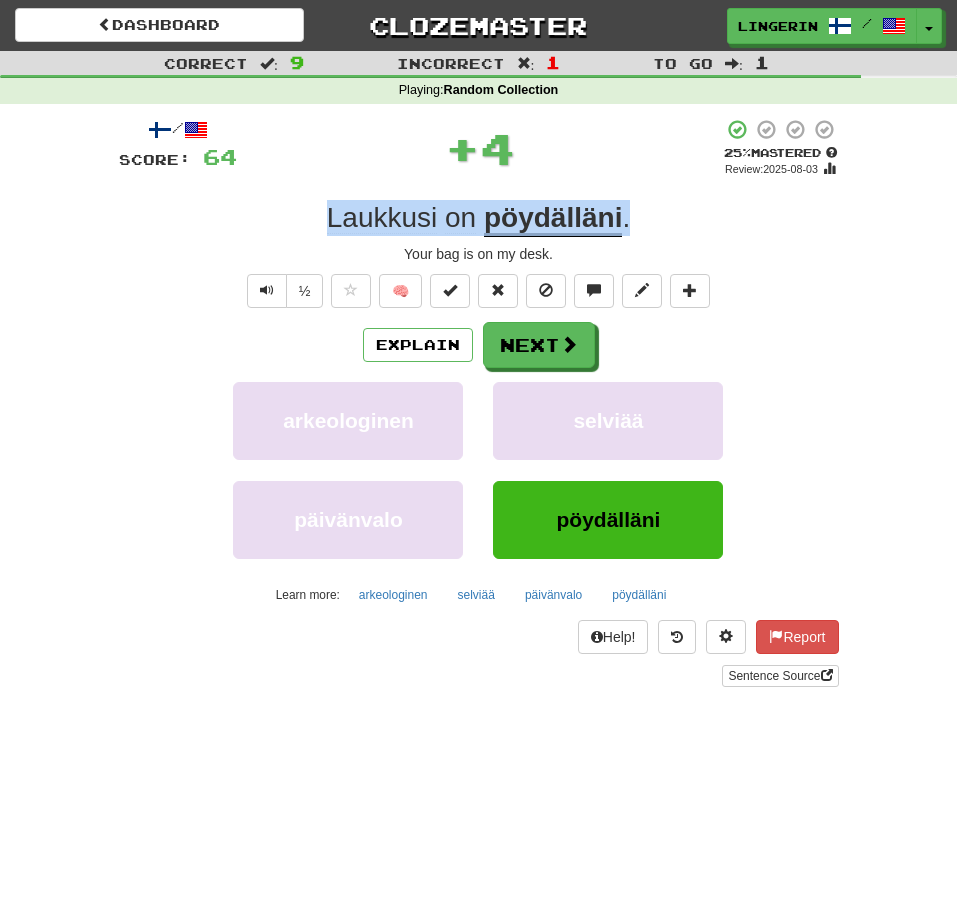drag, startPoint x: 630, startPoint y: 229, endPoint x: 197, endPoint y: 219, distance: 433.11545 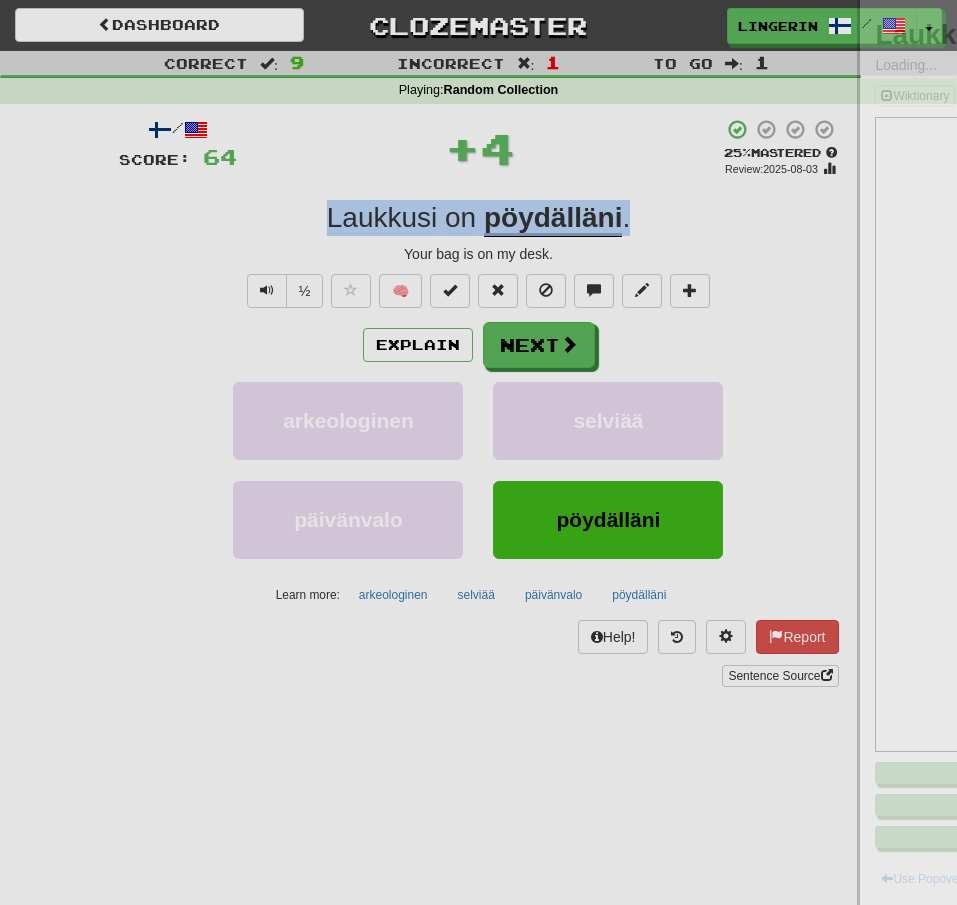 copy on "Laukkusi   on   pöydälläni ." 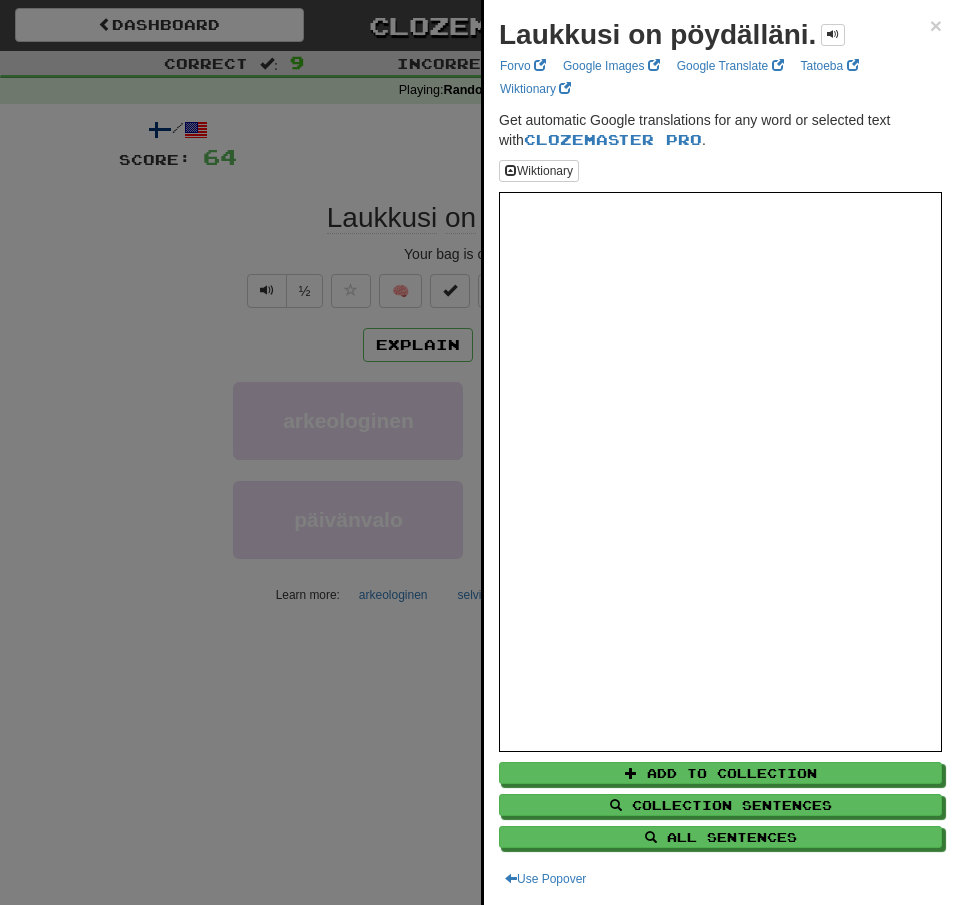 click at bounding box center (478, 452) 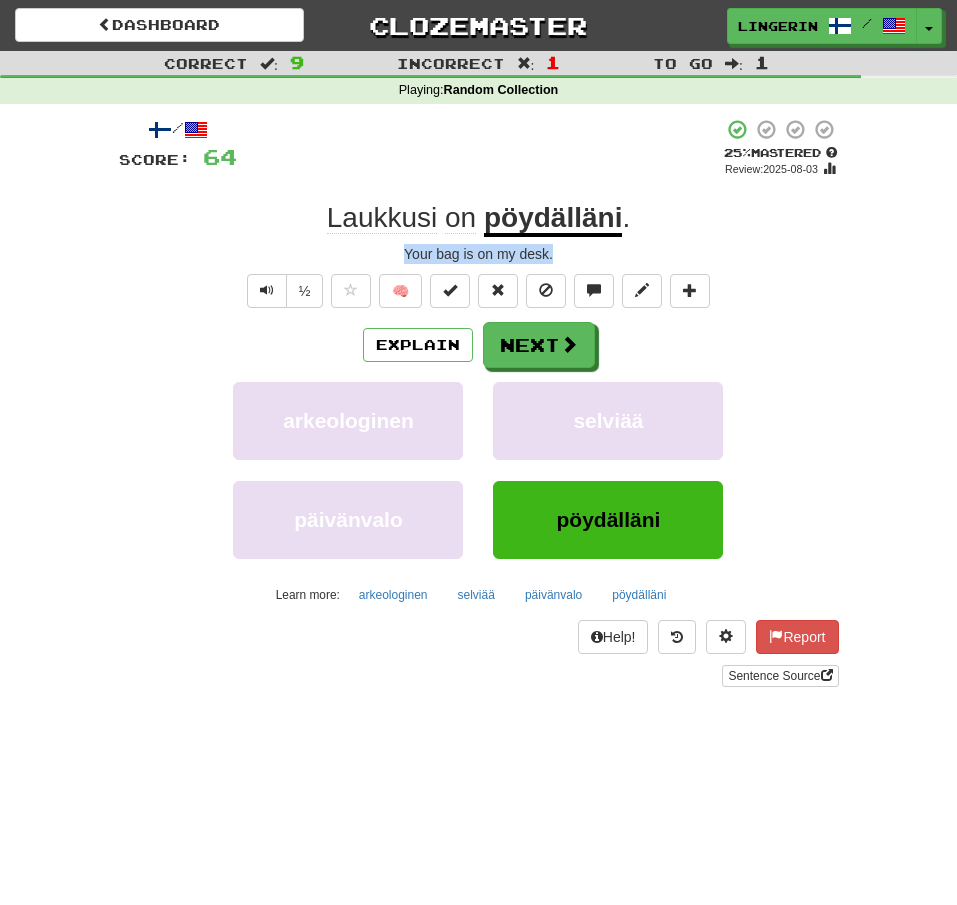drag, startPoint x: 575, startPoint y: 254, endPoint x: 368, endPoint y: 255, distance: 207.00241 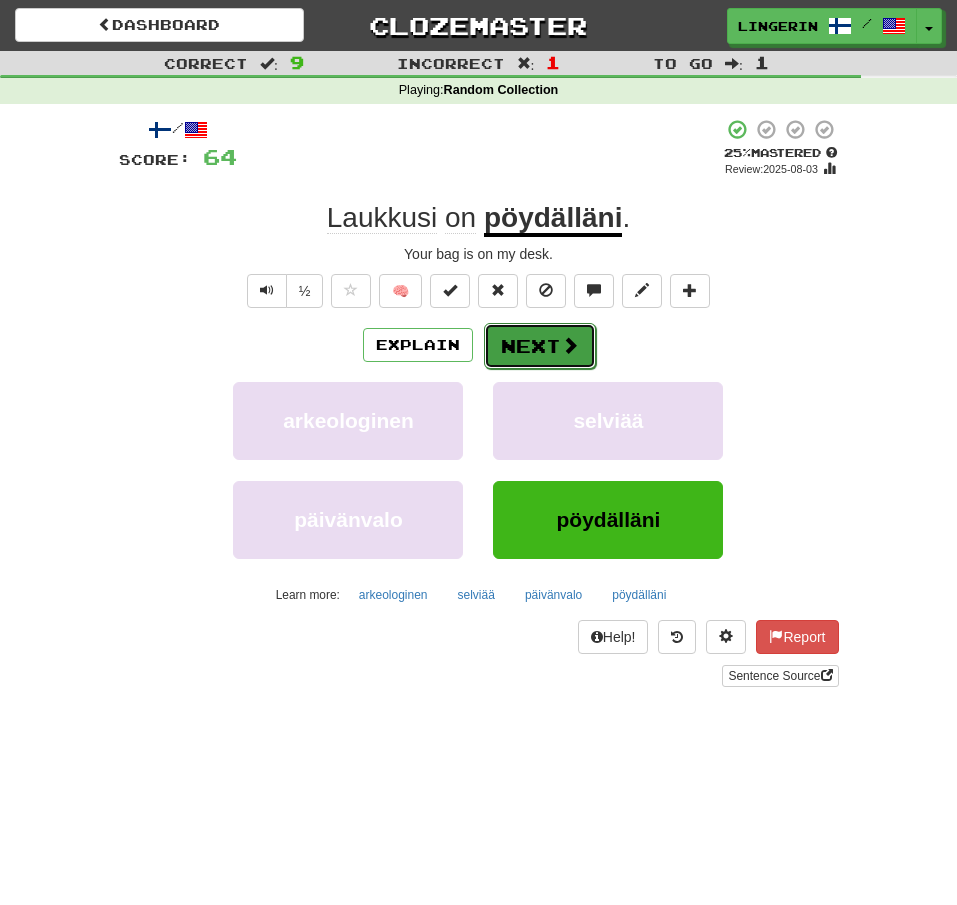 click on "Next" at bounding box center [540, 346] 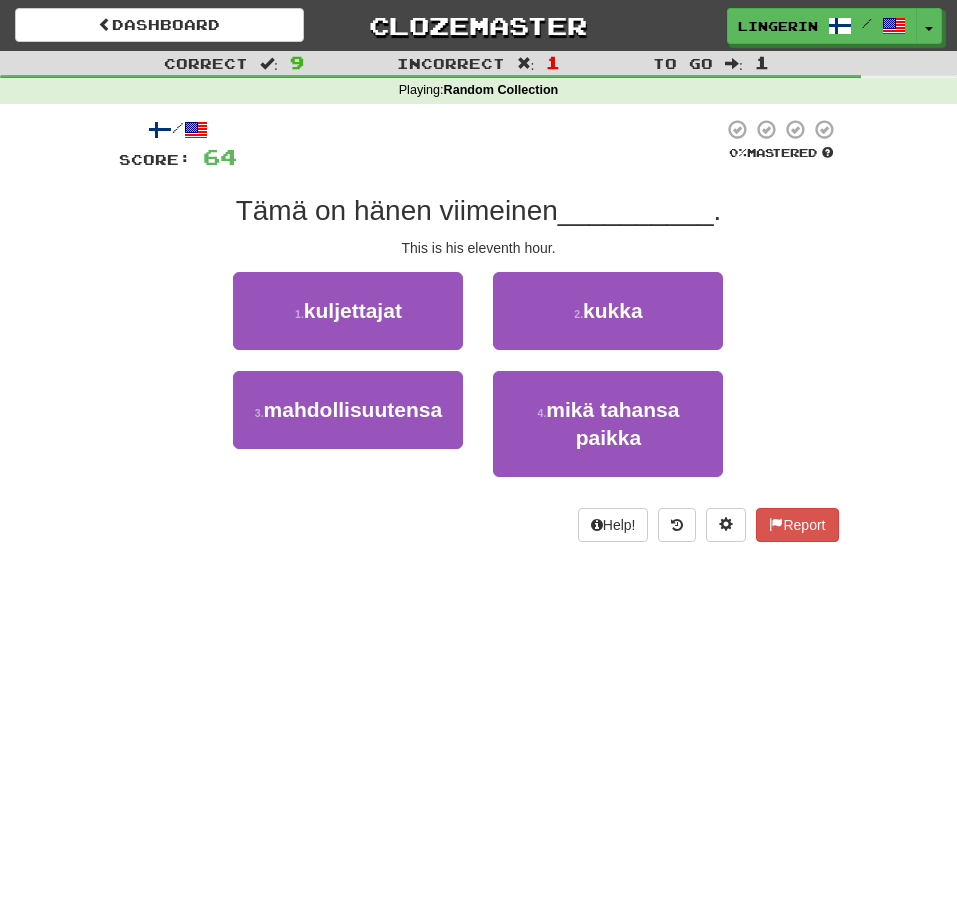 click on "Tämä on hänen viimeinen  [BLANK] ." at bounding box center [479, 211] 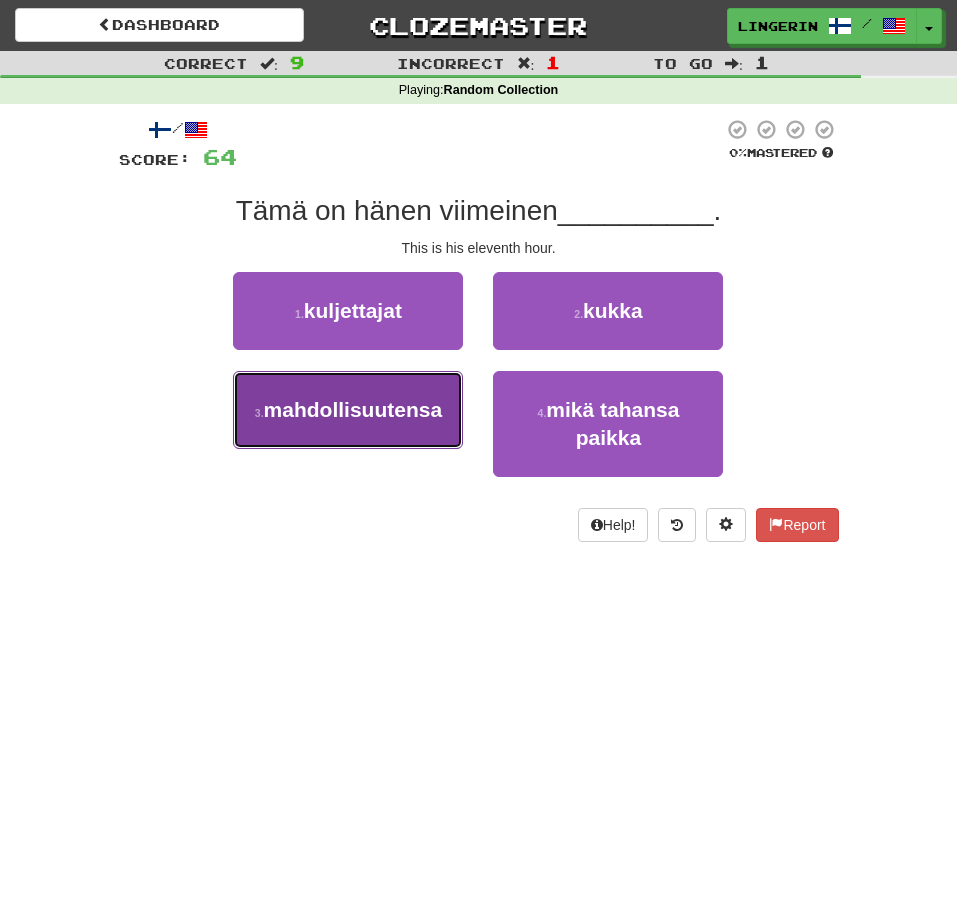 click on "3 .  mahdollisuutensa" at bounding box center [348, 410] 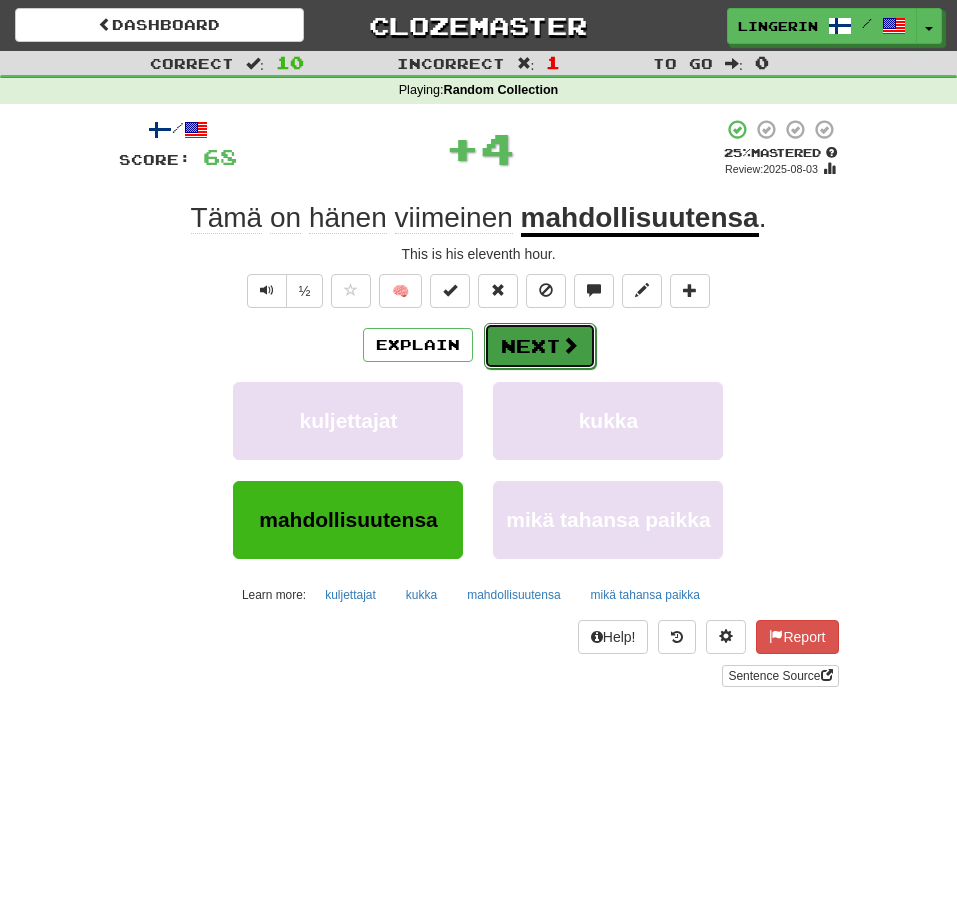 click at bounding box center [570, 345] 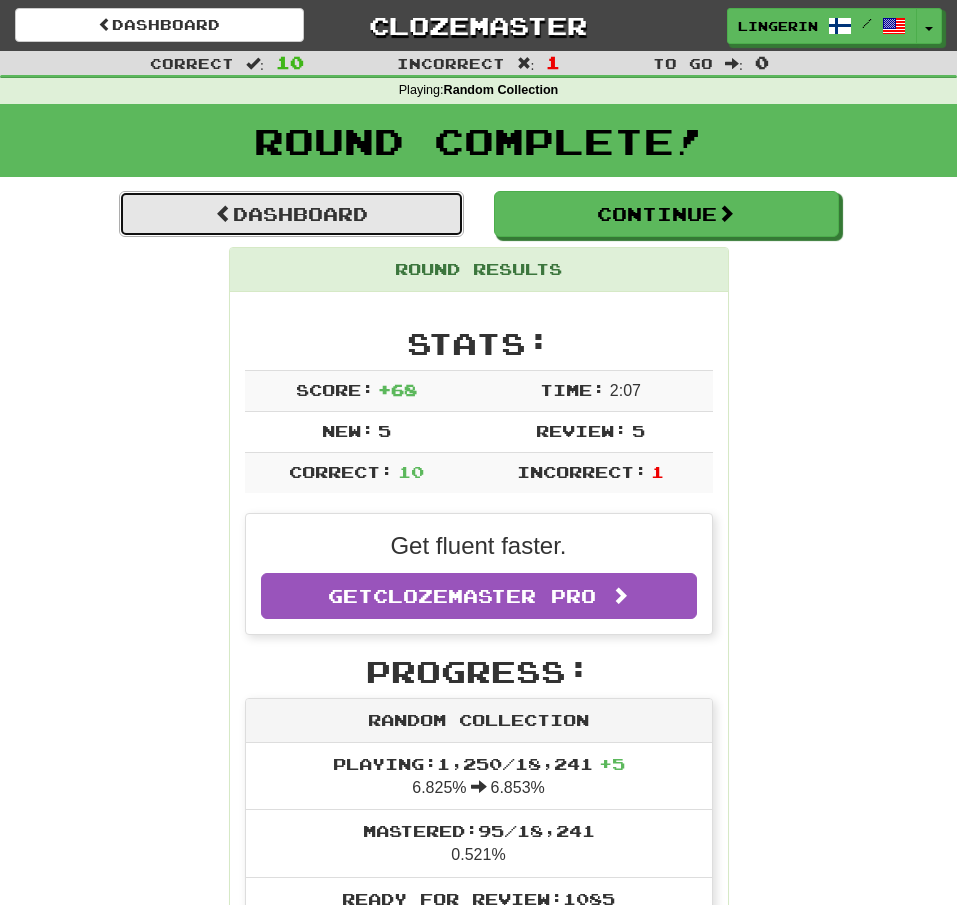 click on "Dashboard" at bounding box center (291, 214) 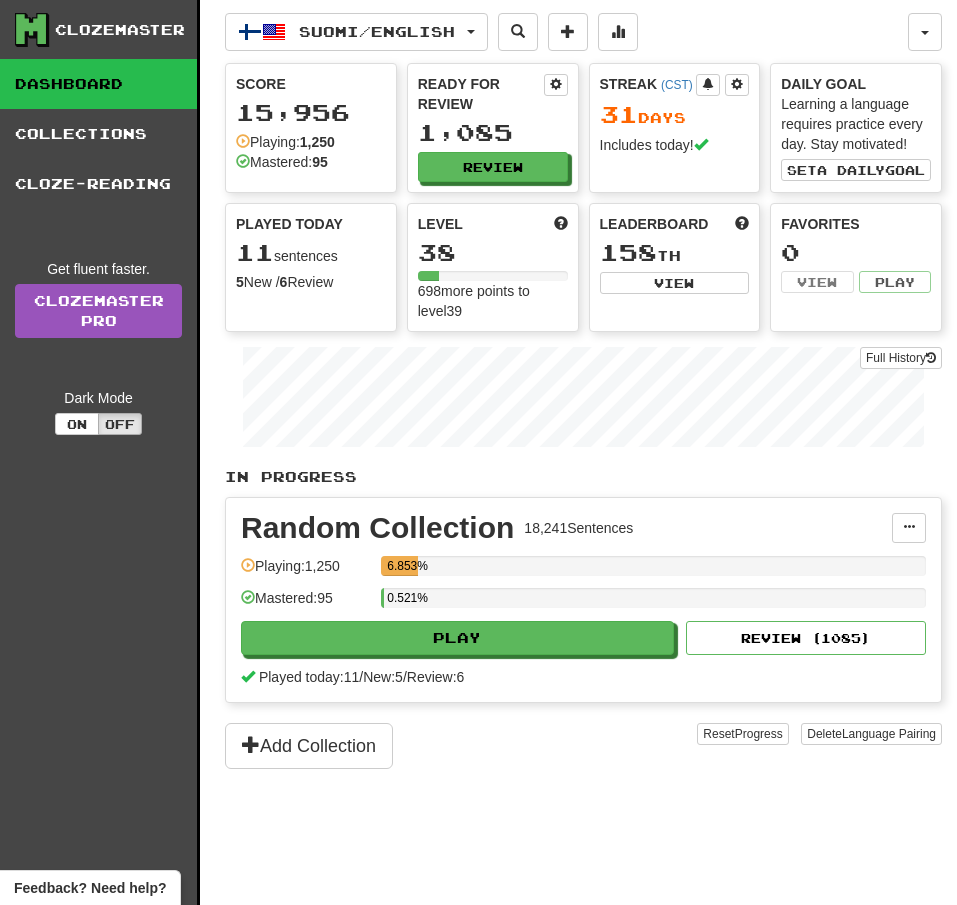 scroll, scrollTop: 0, scrollLeft: 0, axis: both 